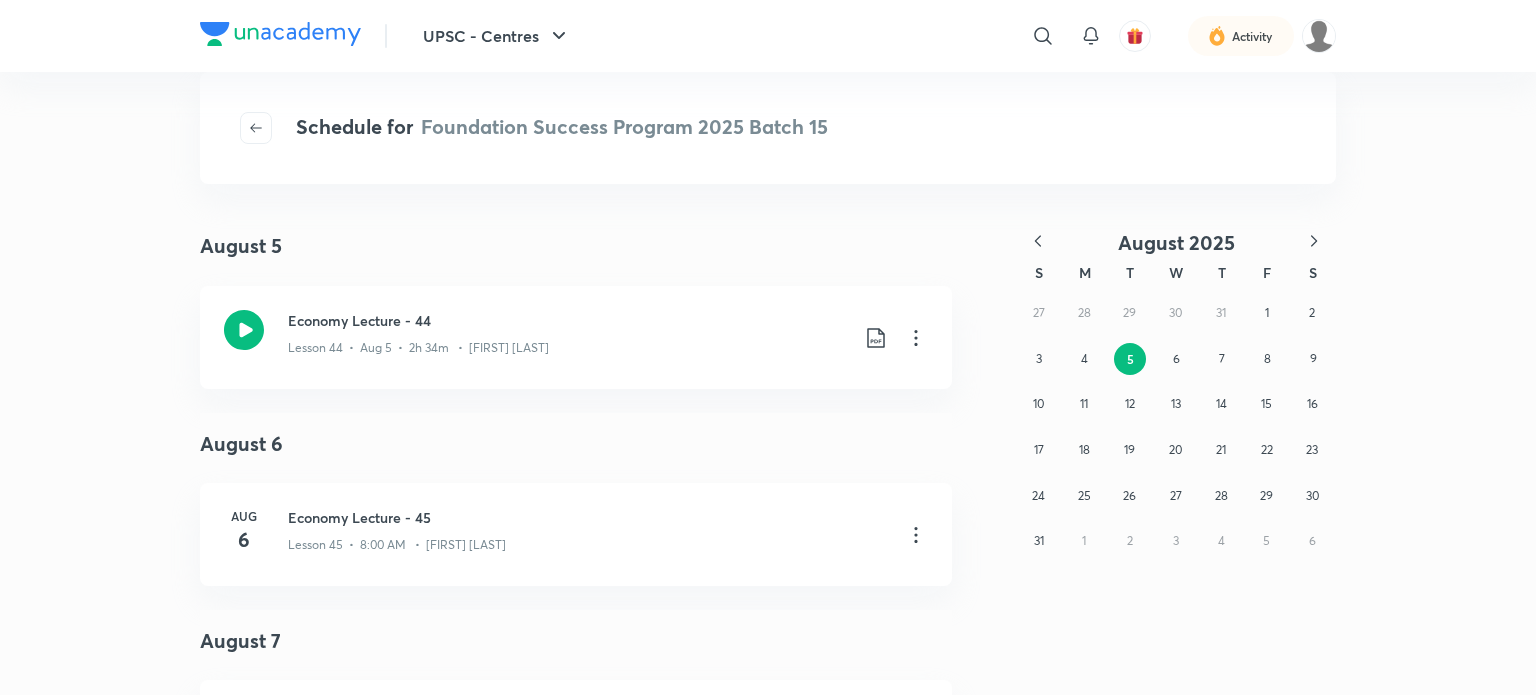 scroll, scrollTop: 0, scrollLeft: 0, axis: both 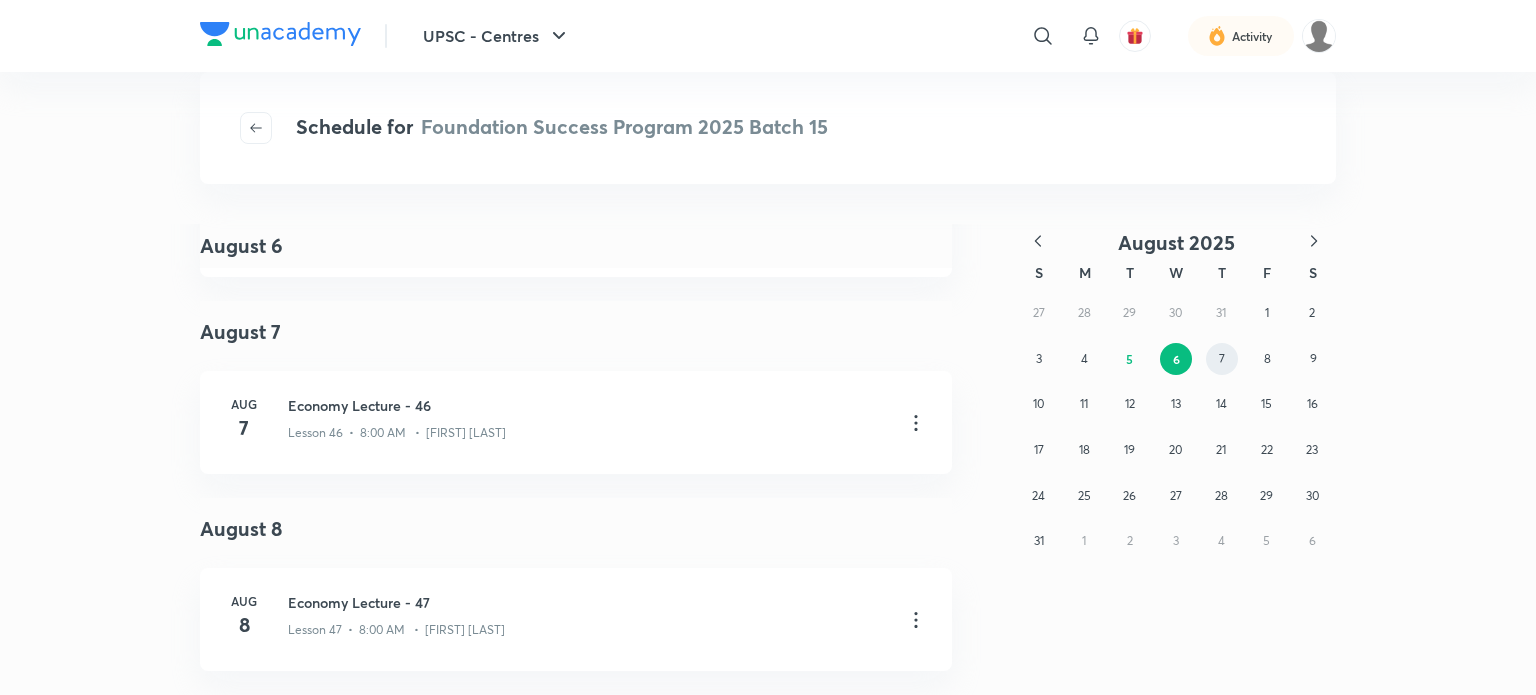 click on "7" at bounding box center (1222, 359) 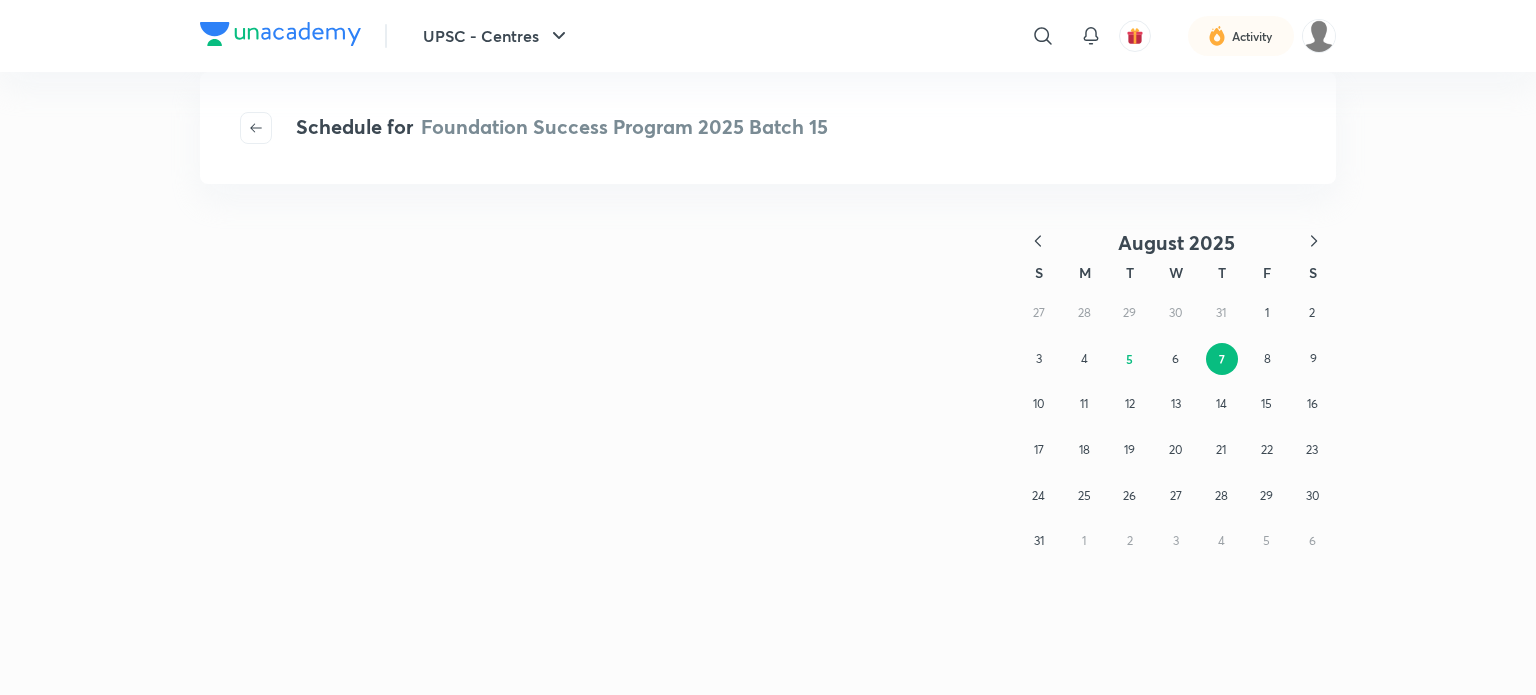 scroll, scrollTop: 0, scrollLeft: 0, axis: both 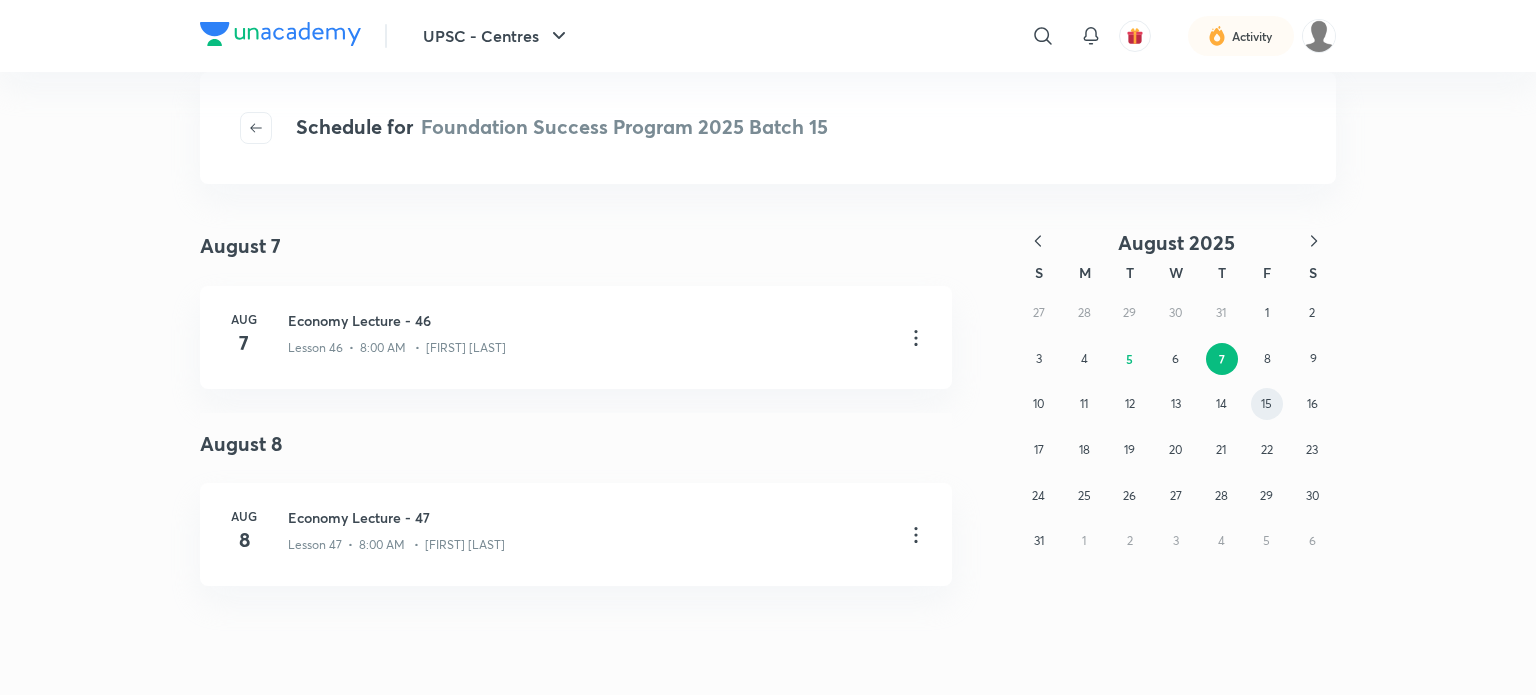 click on "15" at bounding box center [1266, 403] 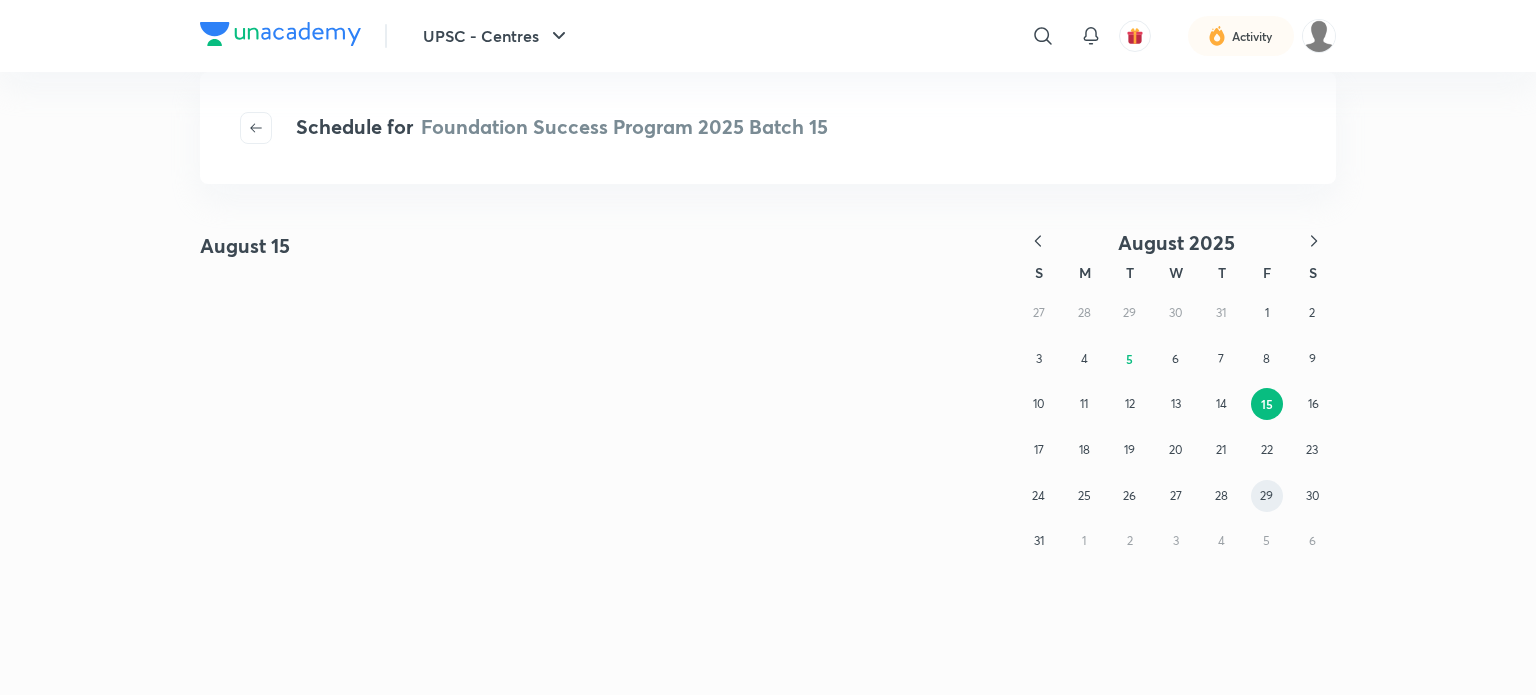 click on "29" at bounding box center [1267, 496] 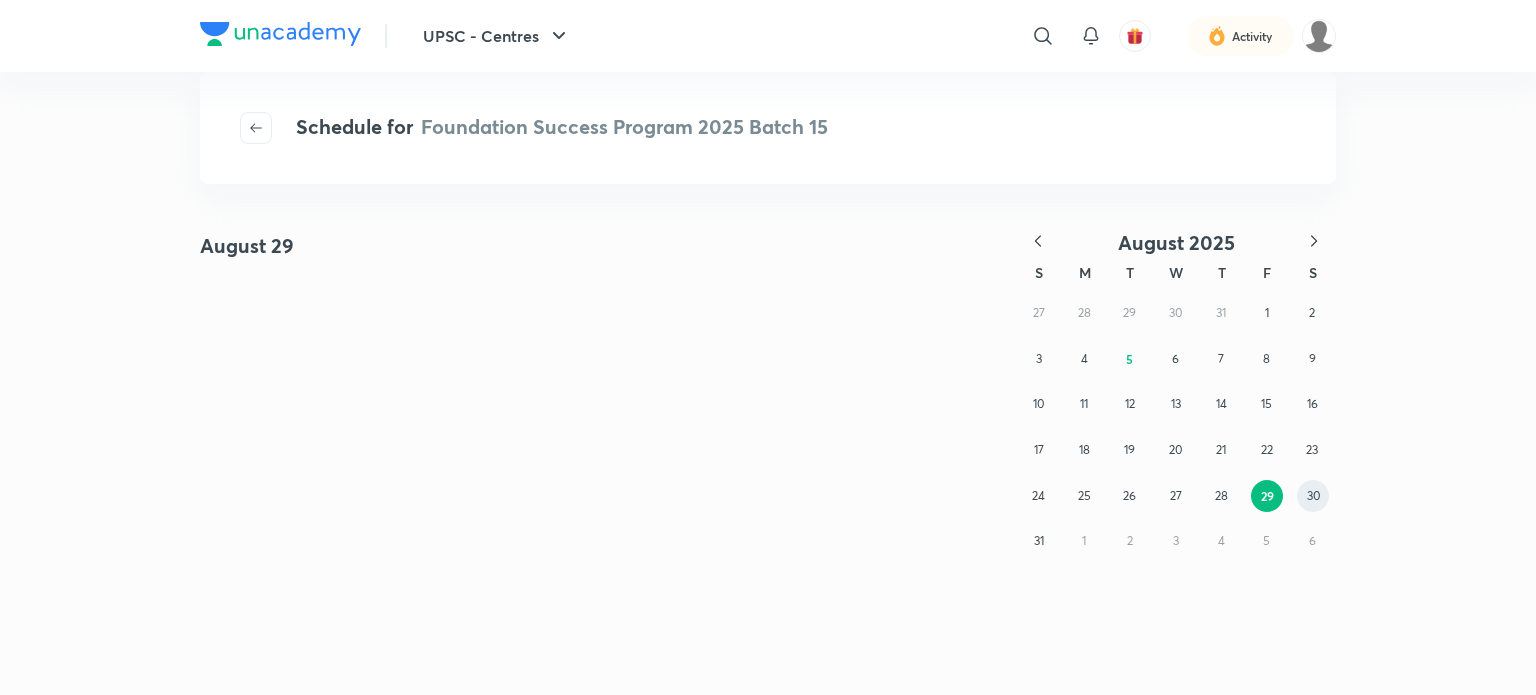 click on "30" at bounding box center (1313, 496) 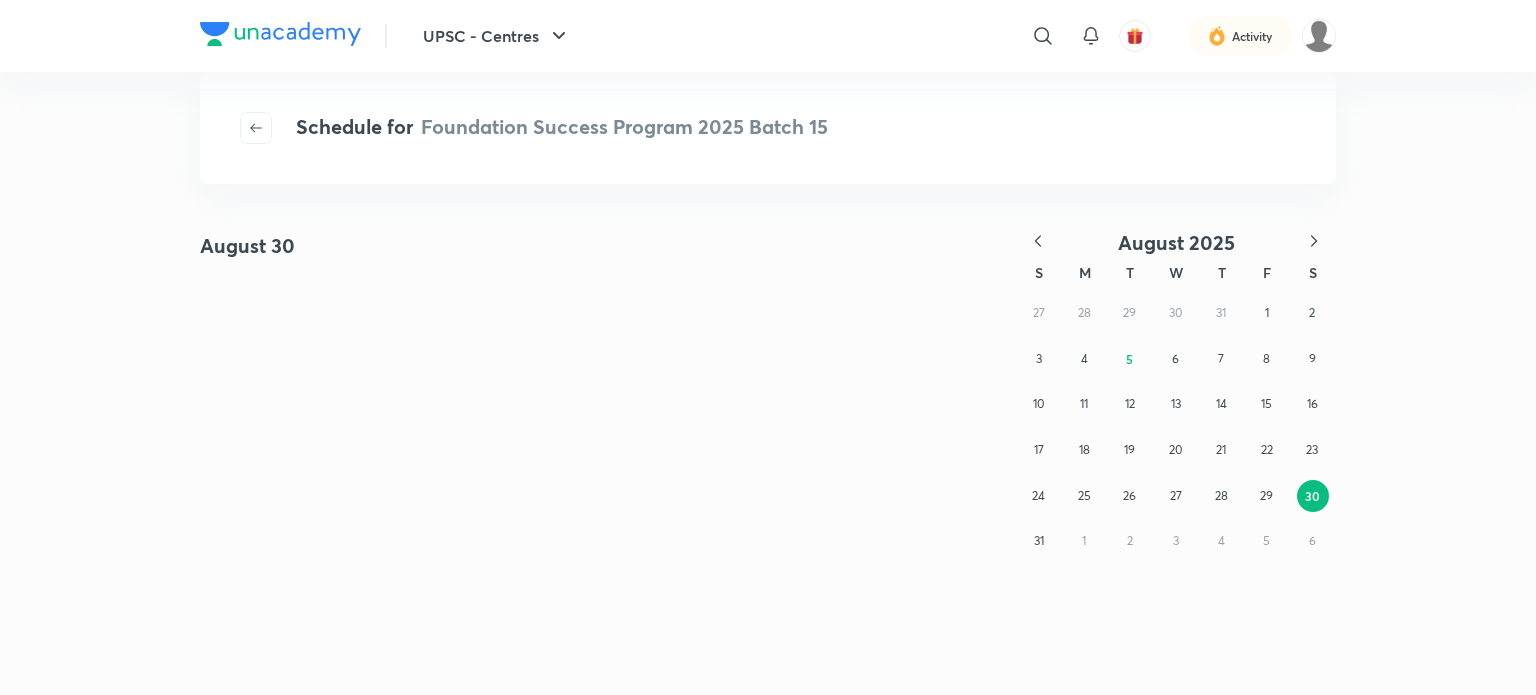 click 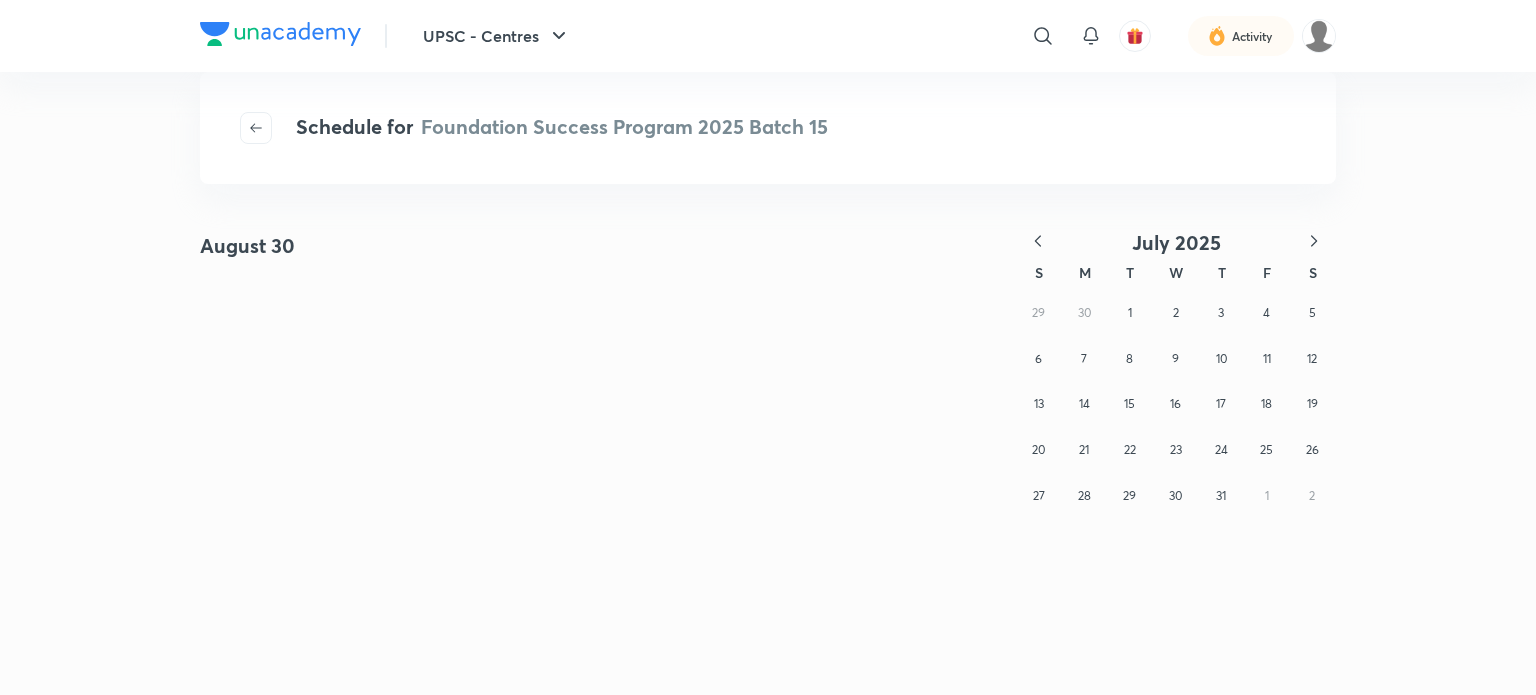 click 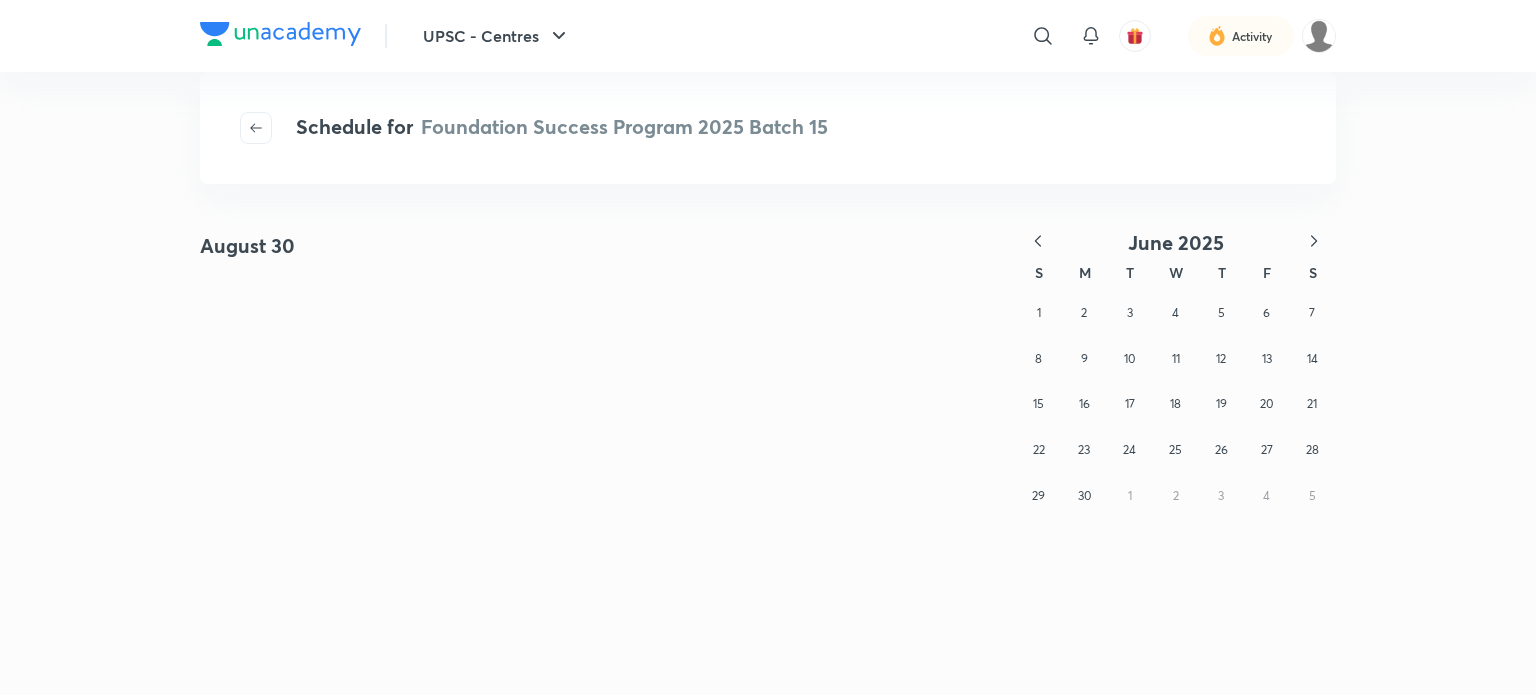 click 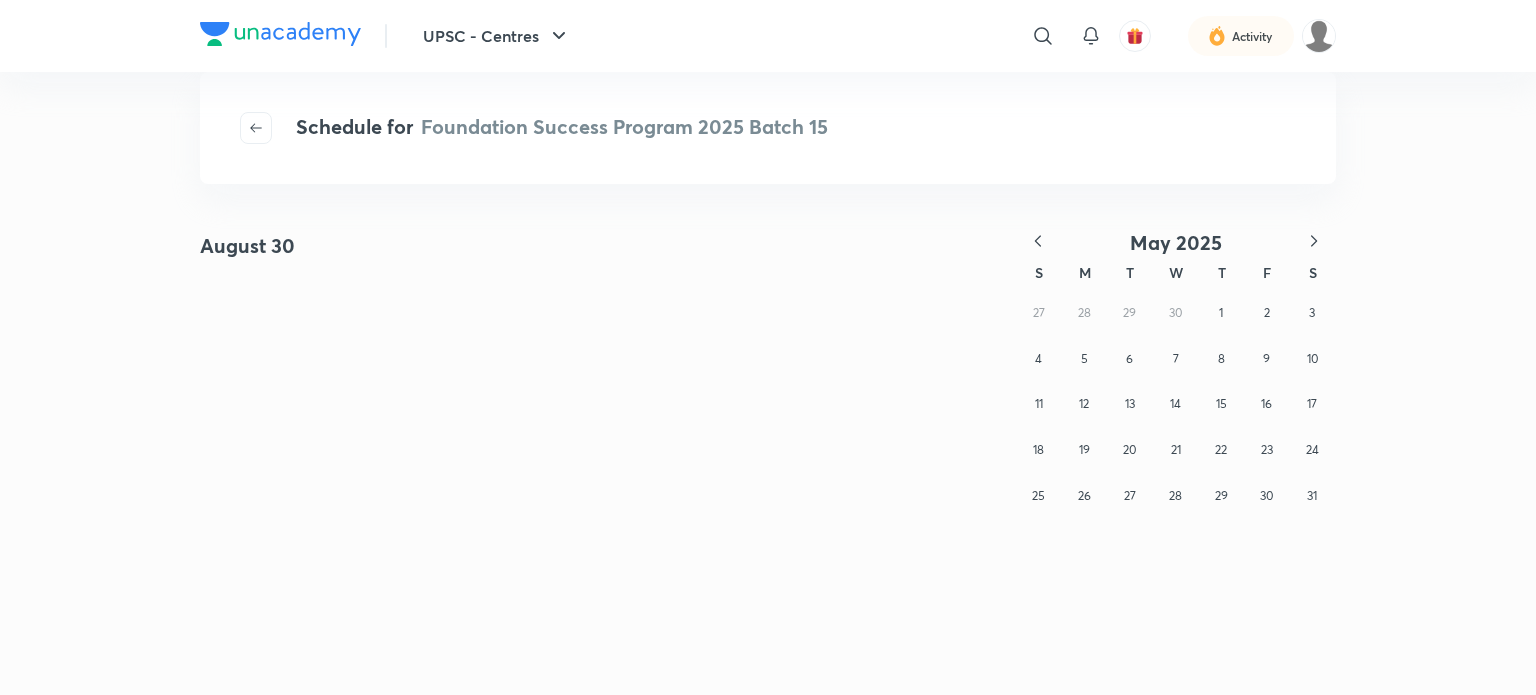 click 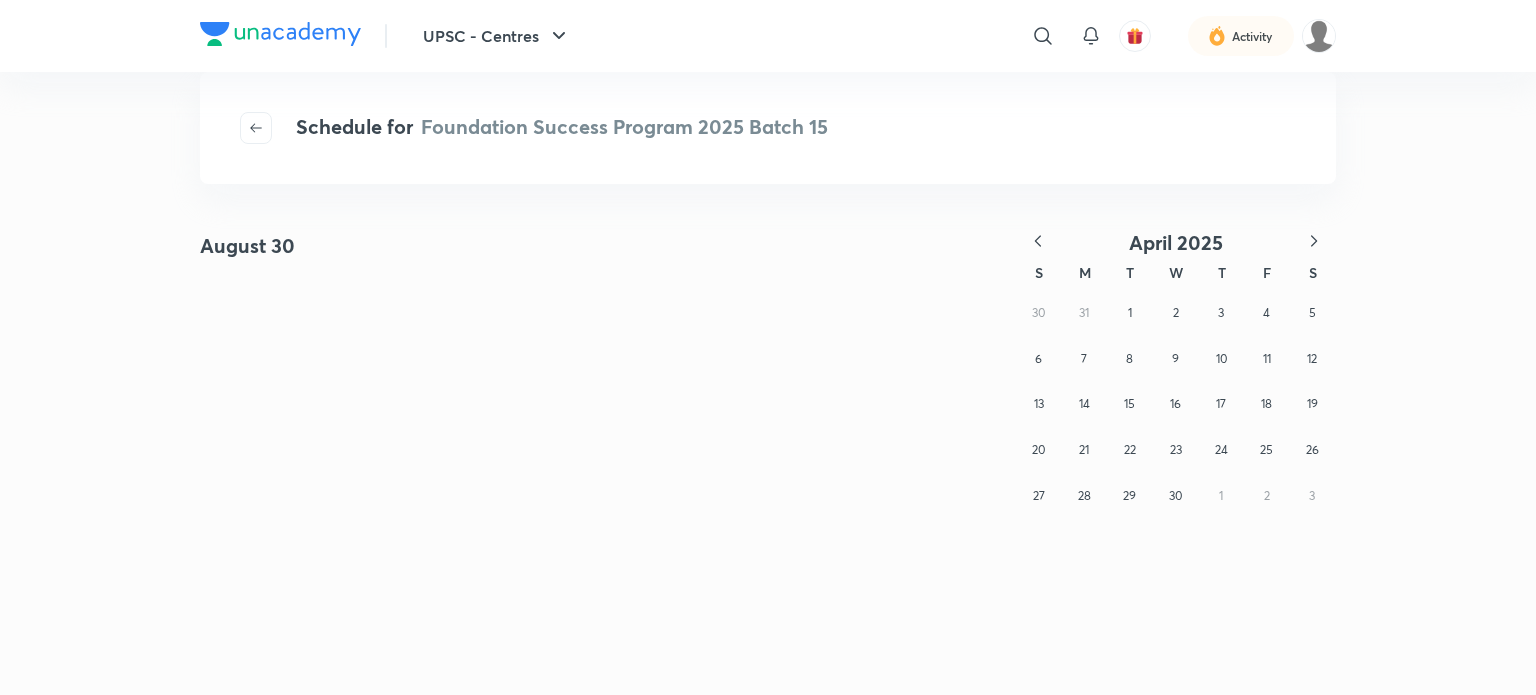 click 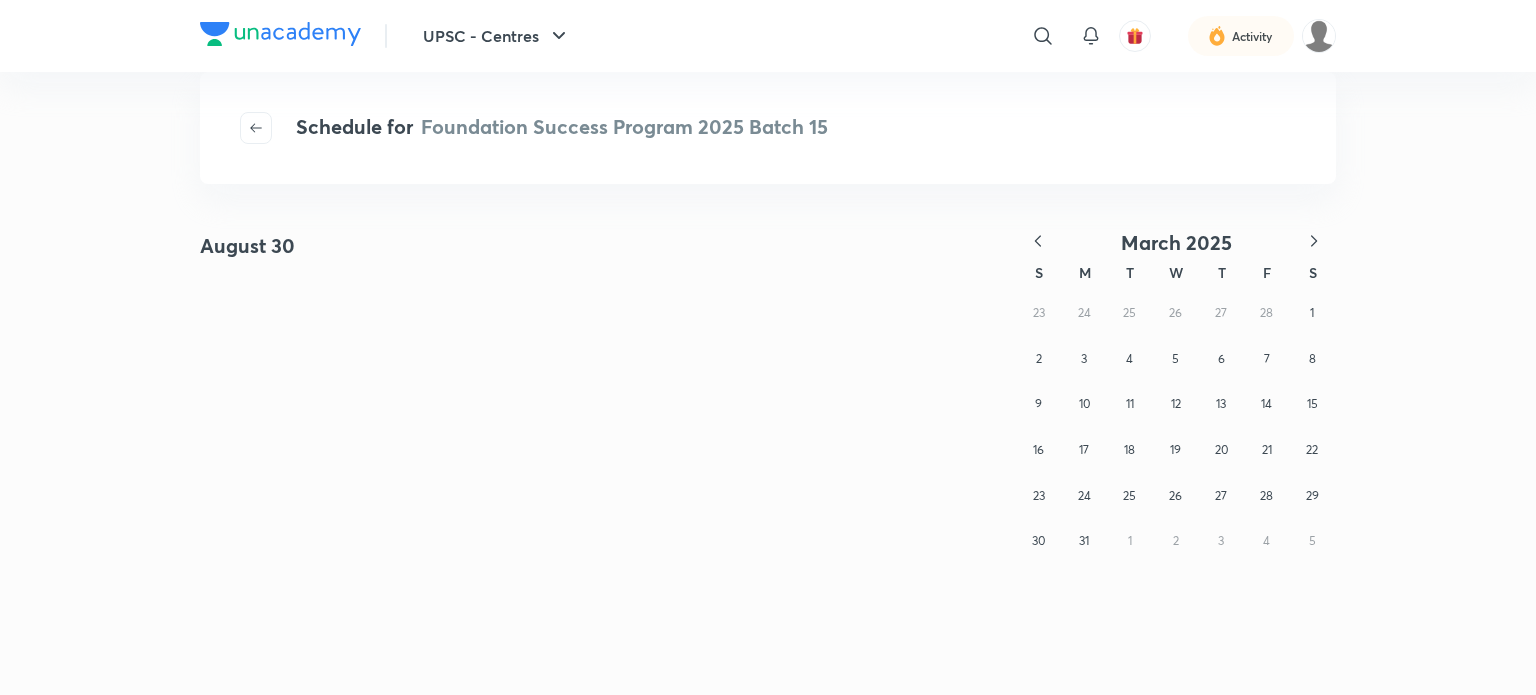 click 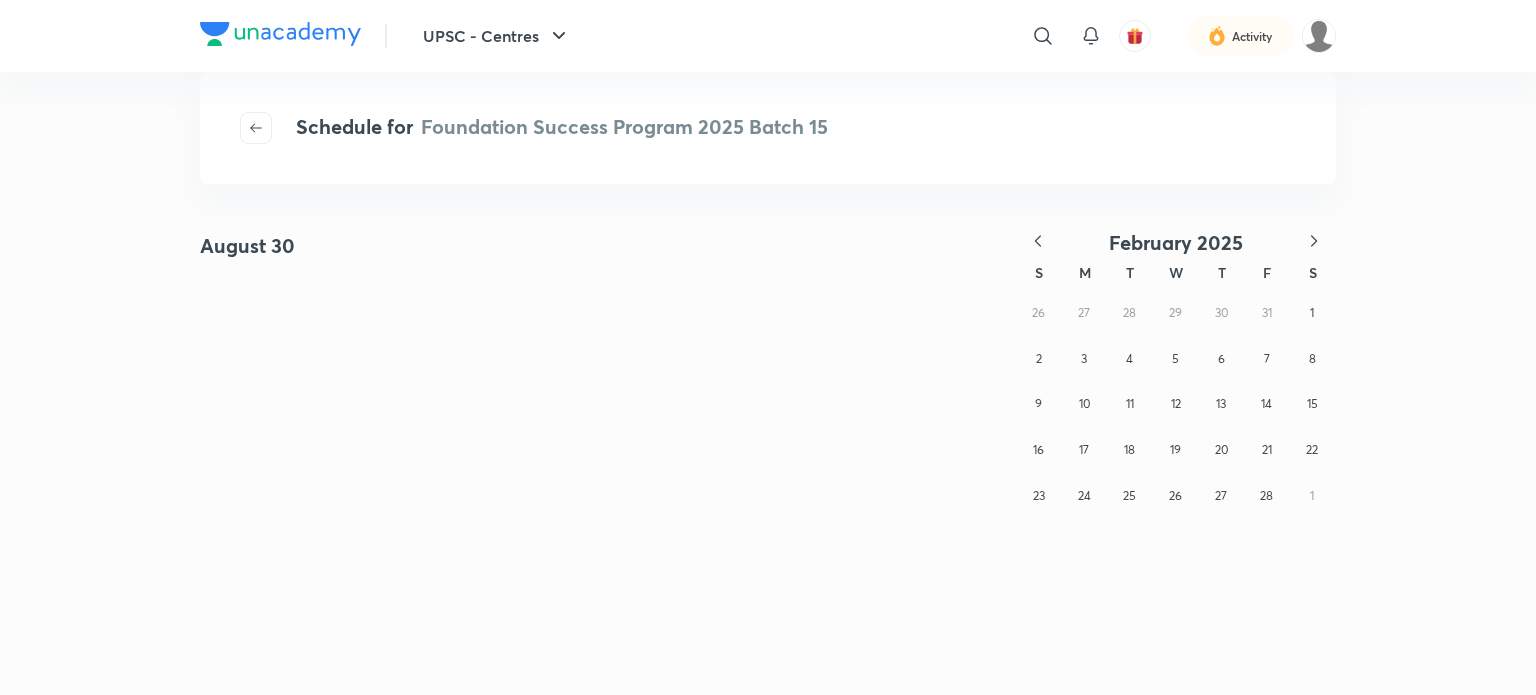 click 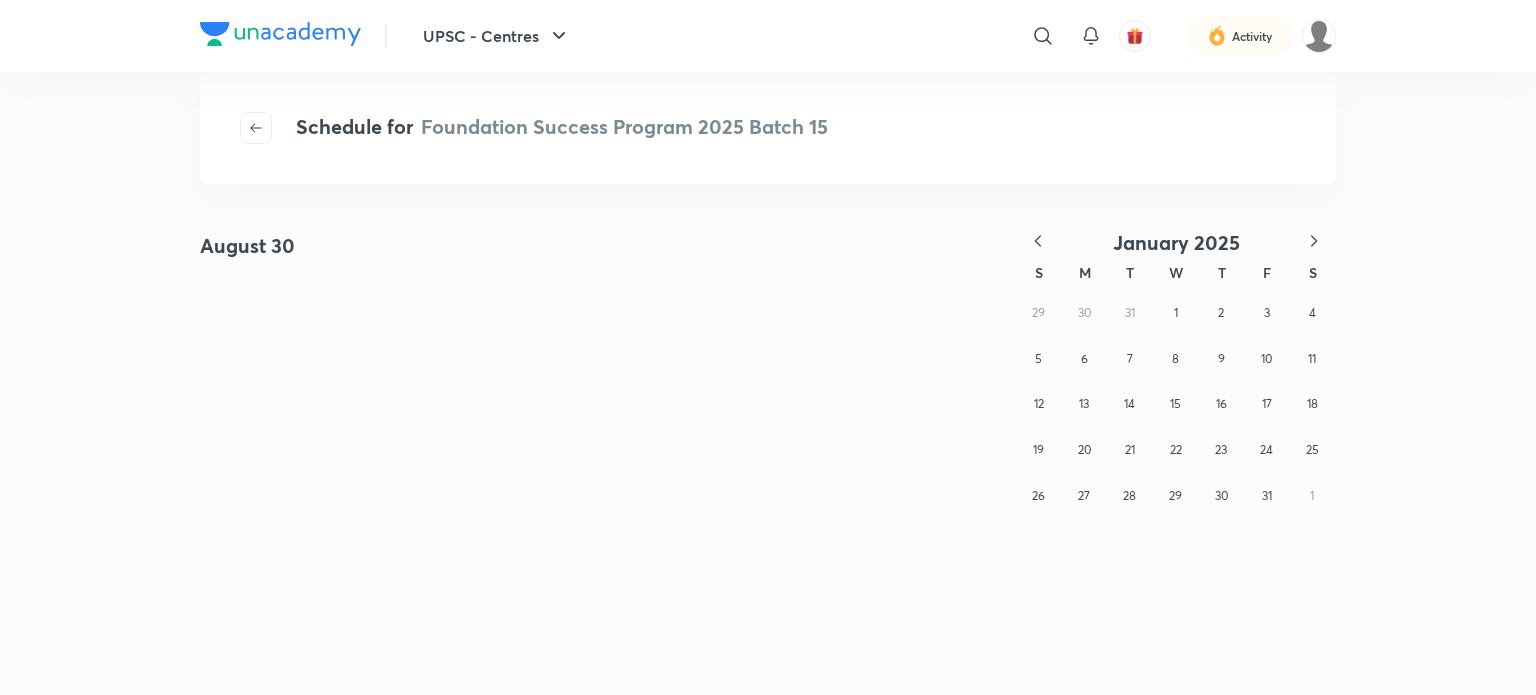 click 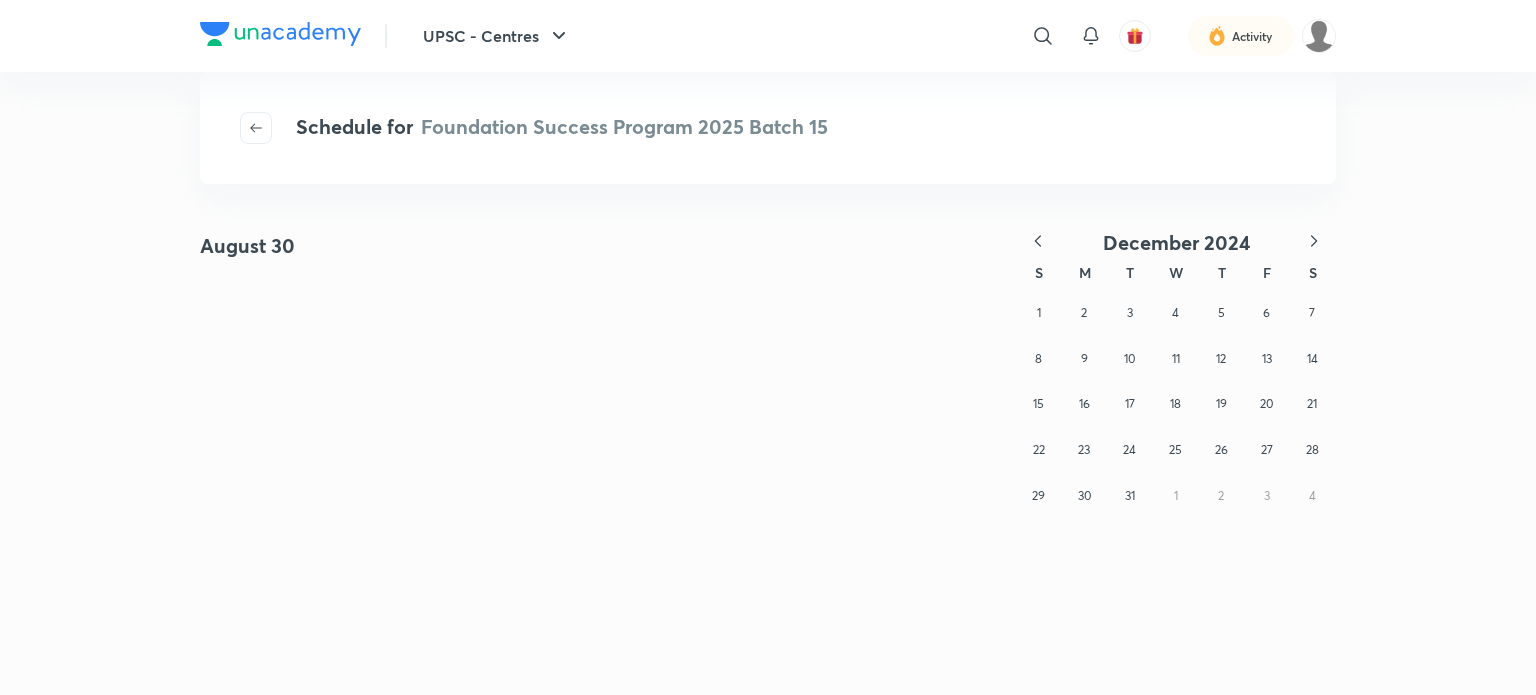 click 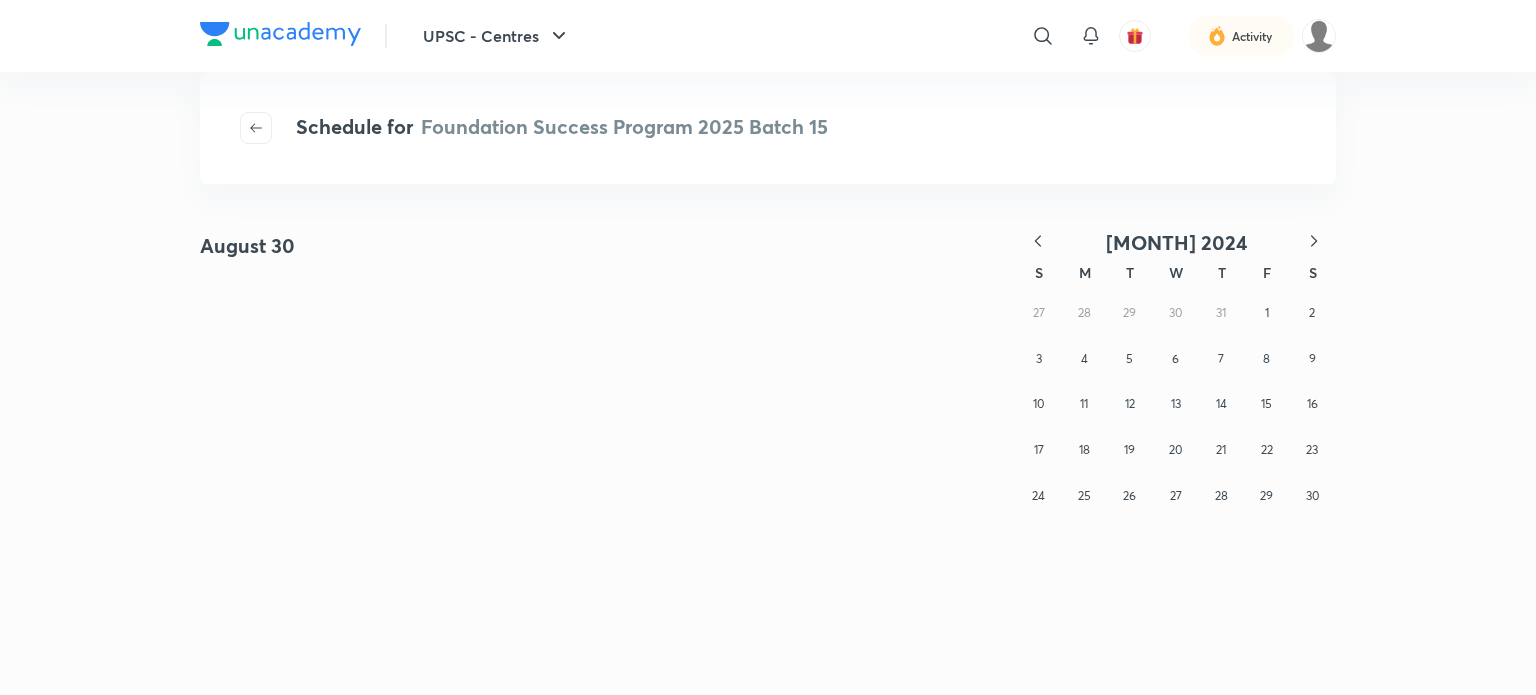 click 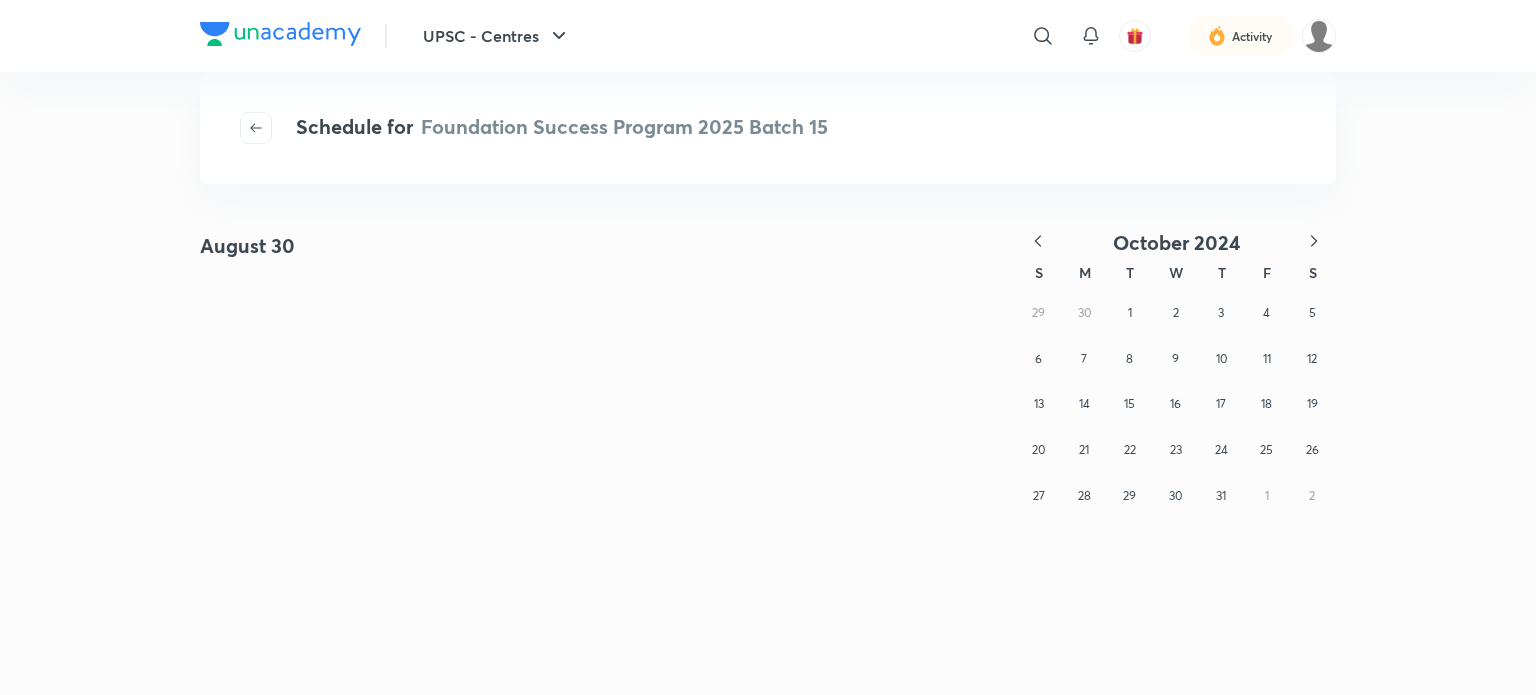 click 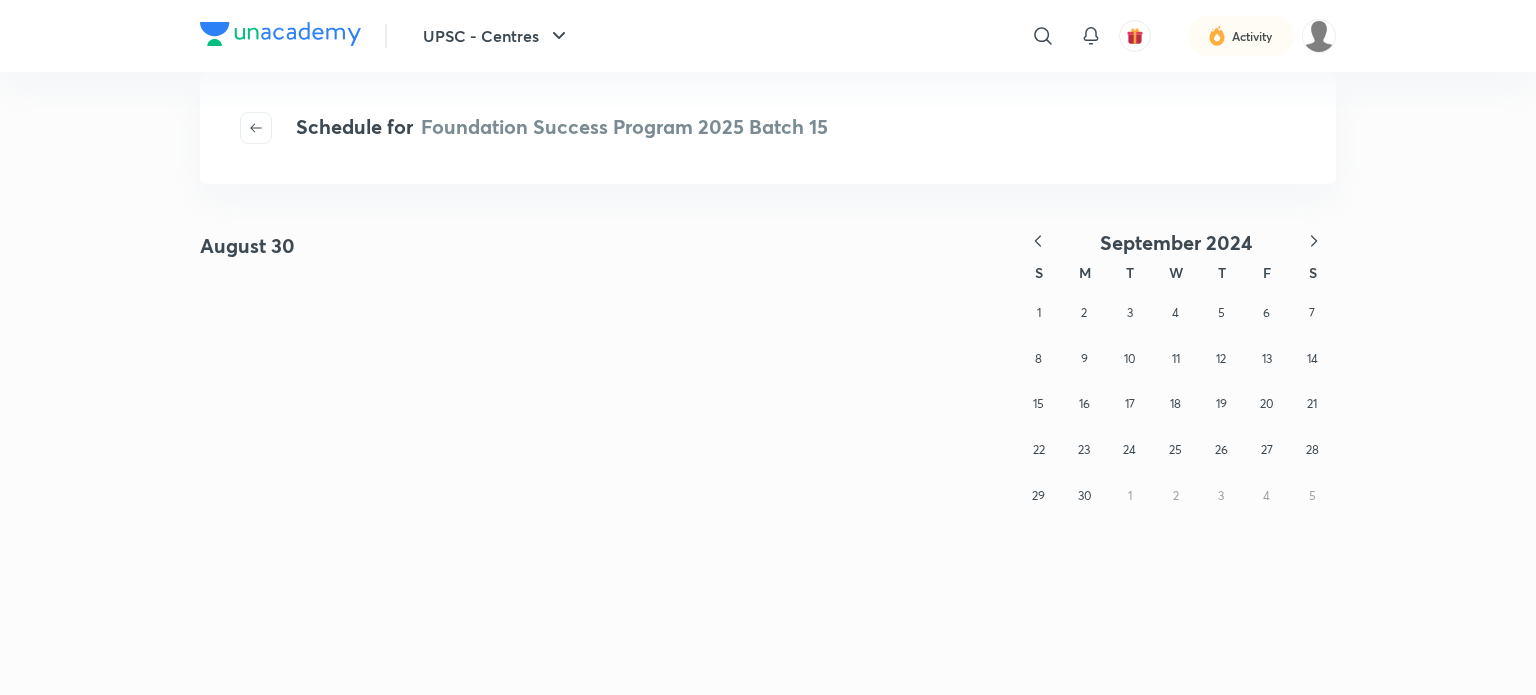 click 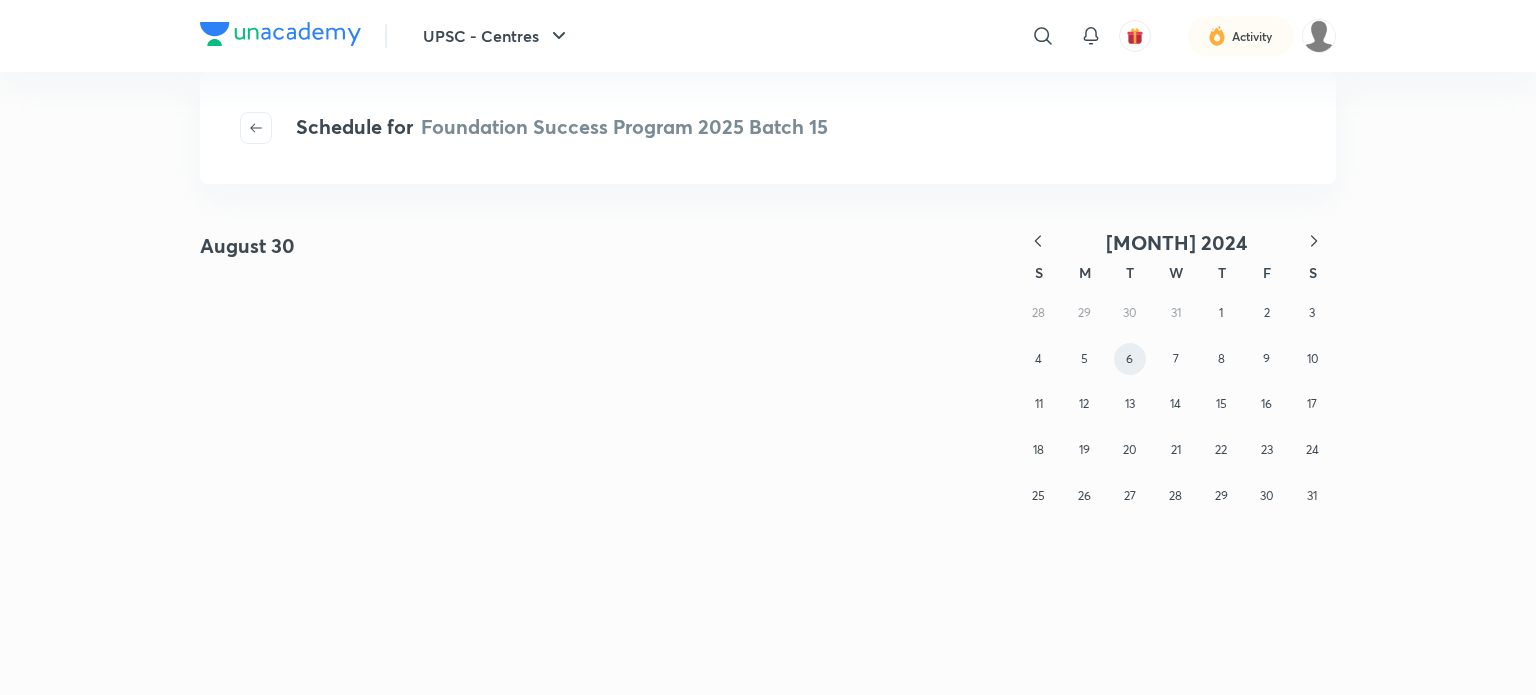 click on "6" at bounding box center [1130, 359] 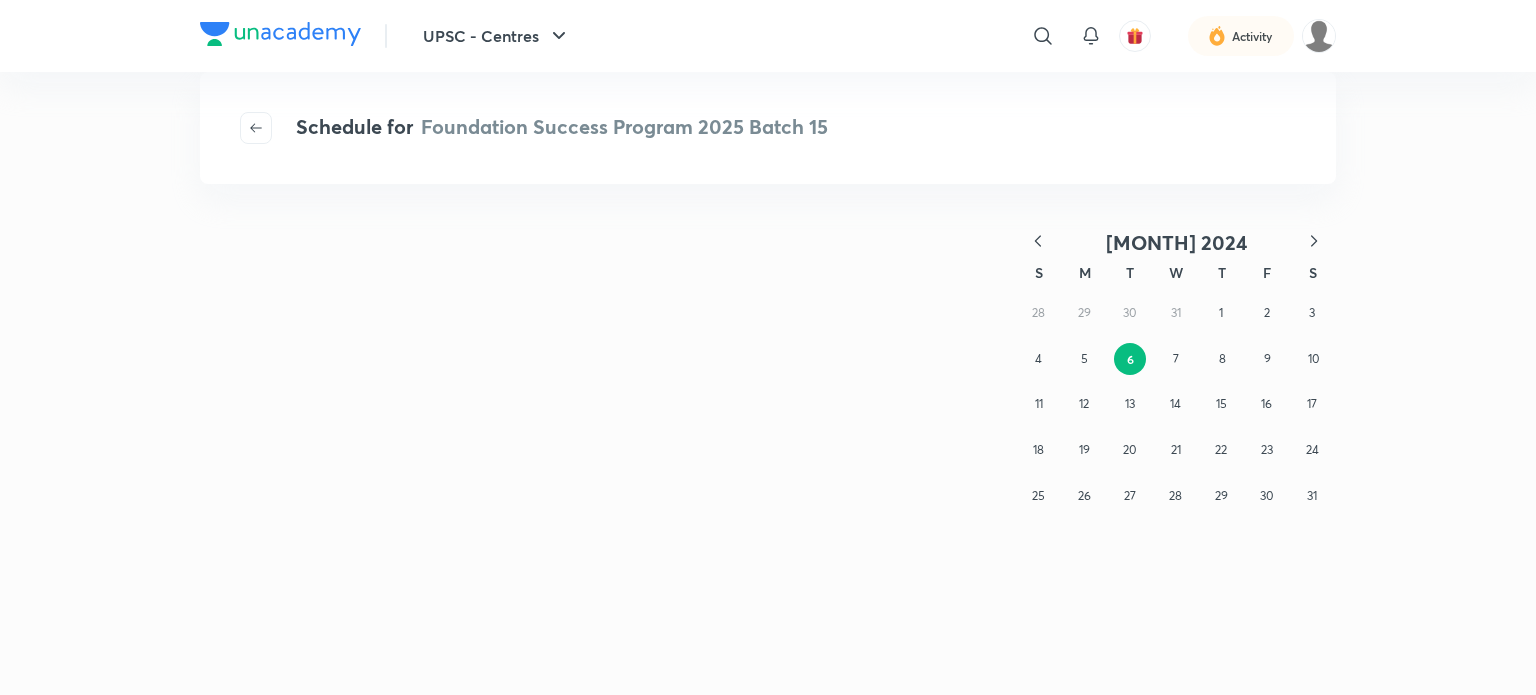 click 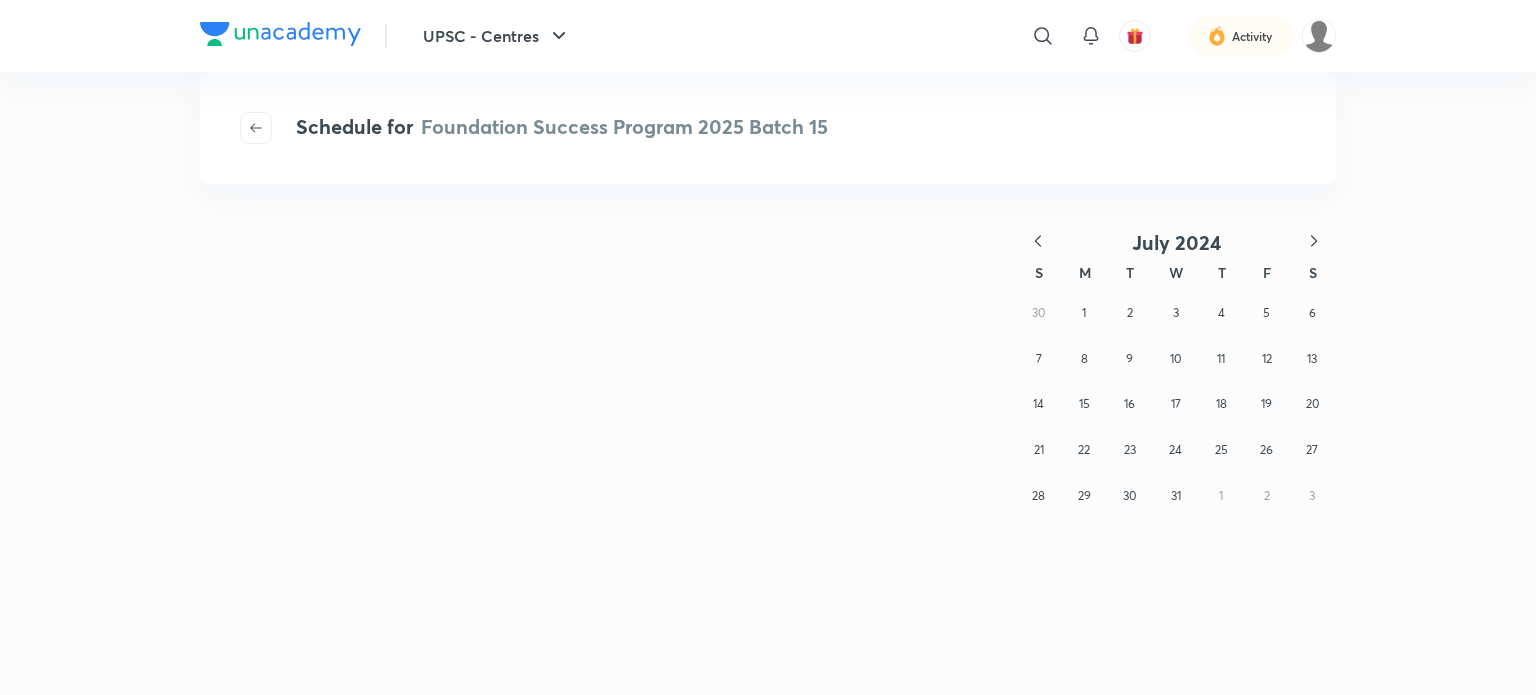 click 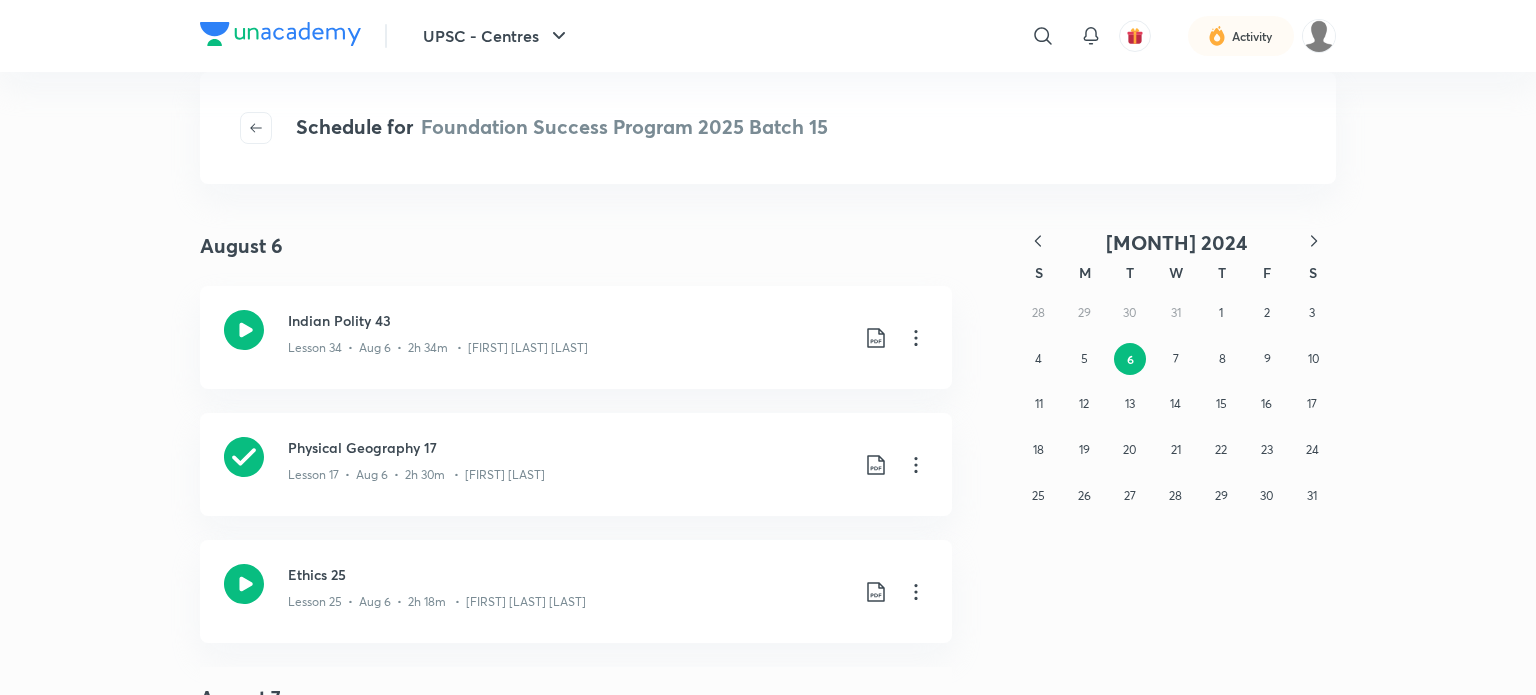 click on "28 29 30 31 1 2 3 4 5 6 7 8 9 10 11 12 13 14 15 16 17 18 19 20 21 22 23 24 25 26 27 28 29 30 31" at bounding box center [1176, 404] 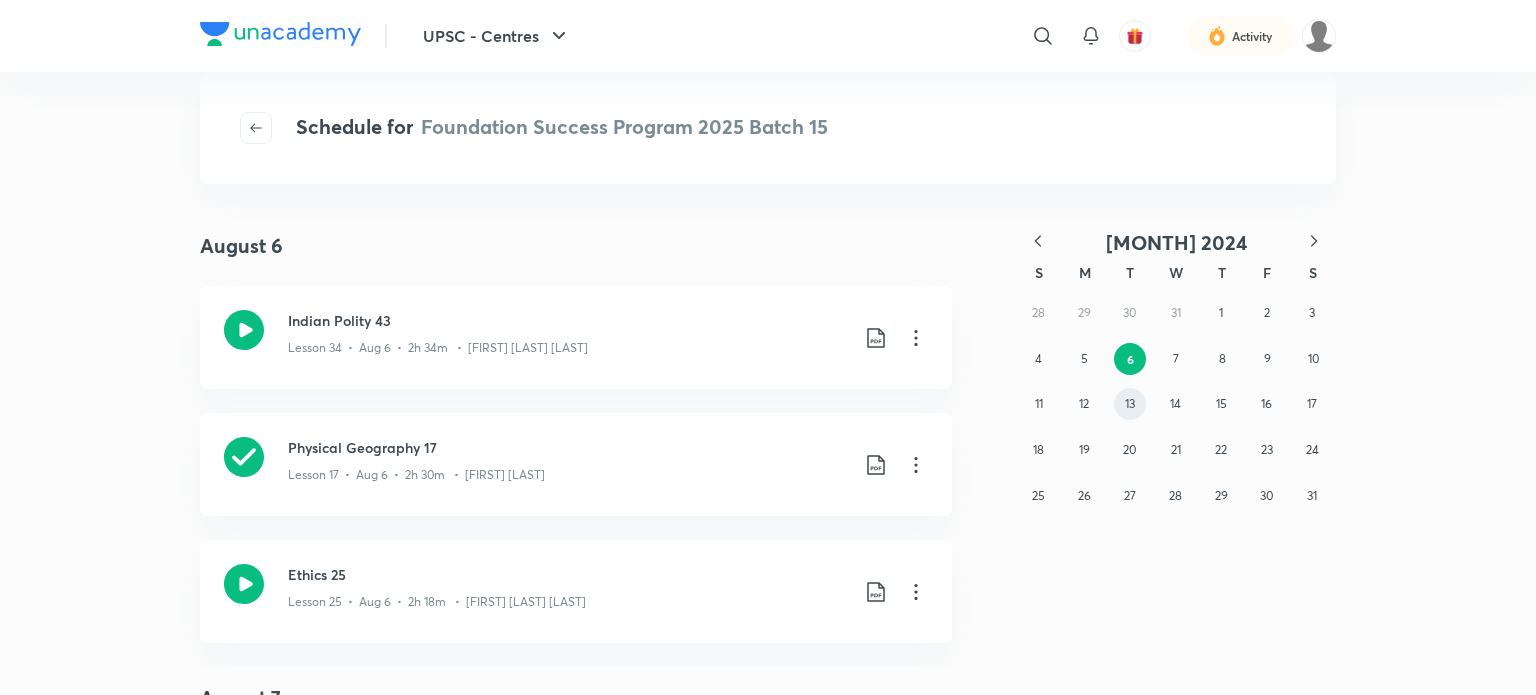 click on "13" at bounding box center [1130, 403] 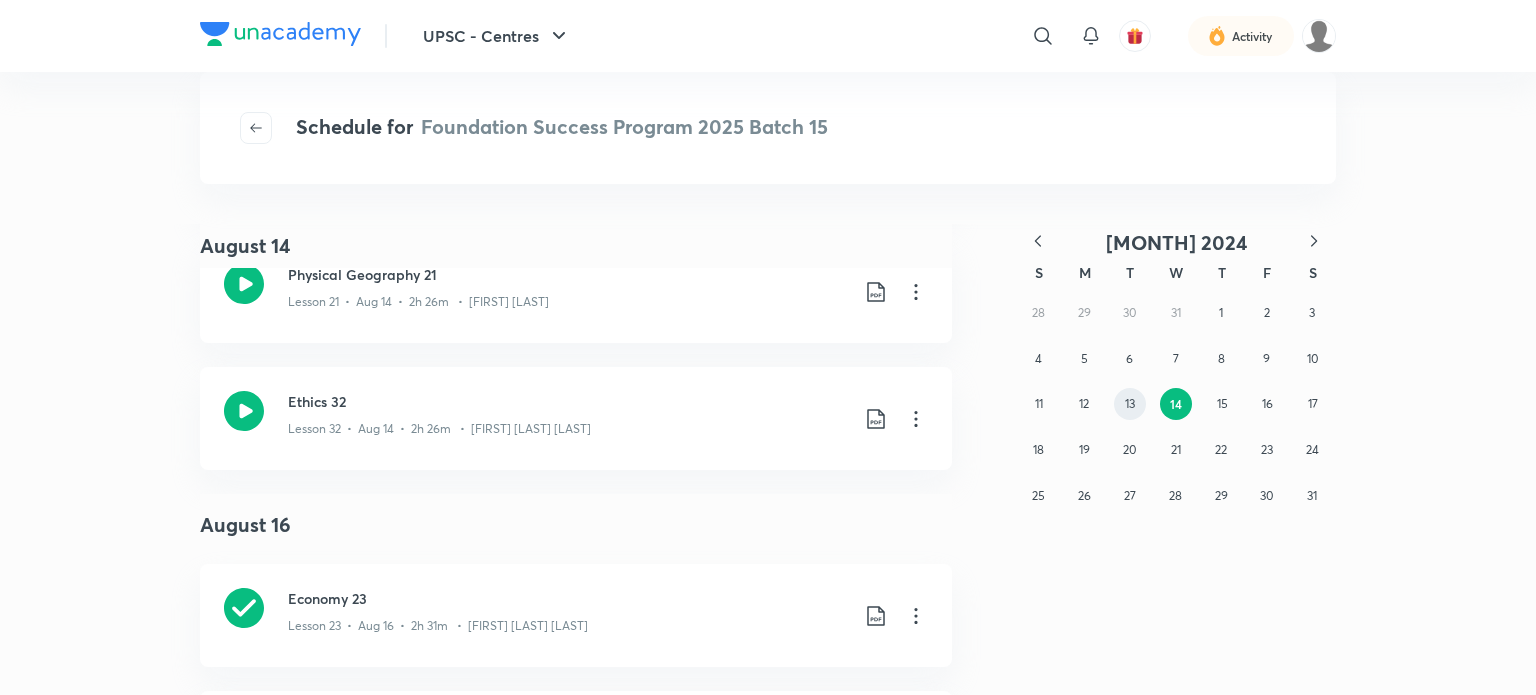 scroll, scrollTop: 0, scrollLeft: 0, axis: both 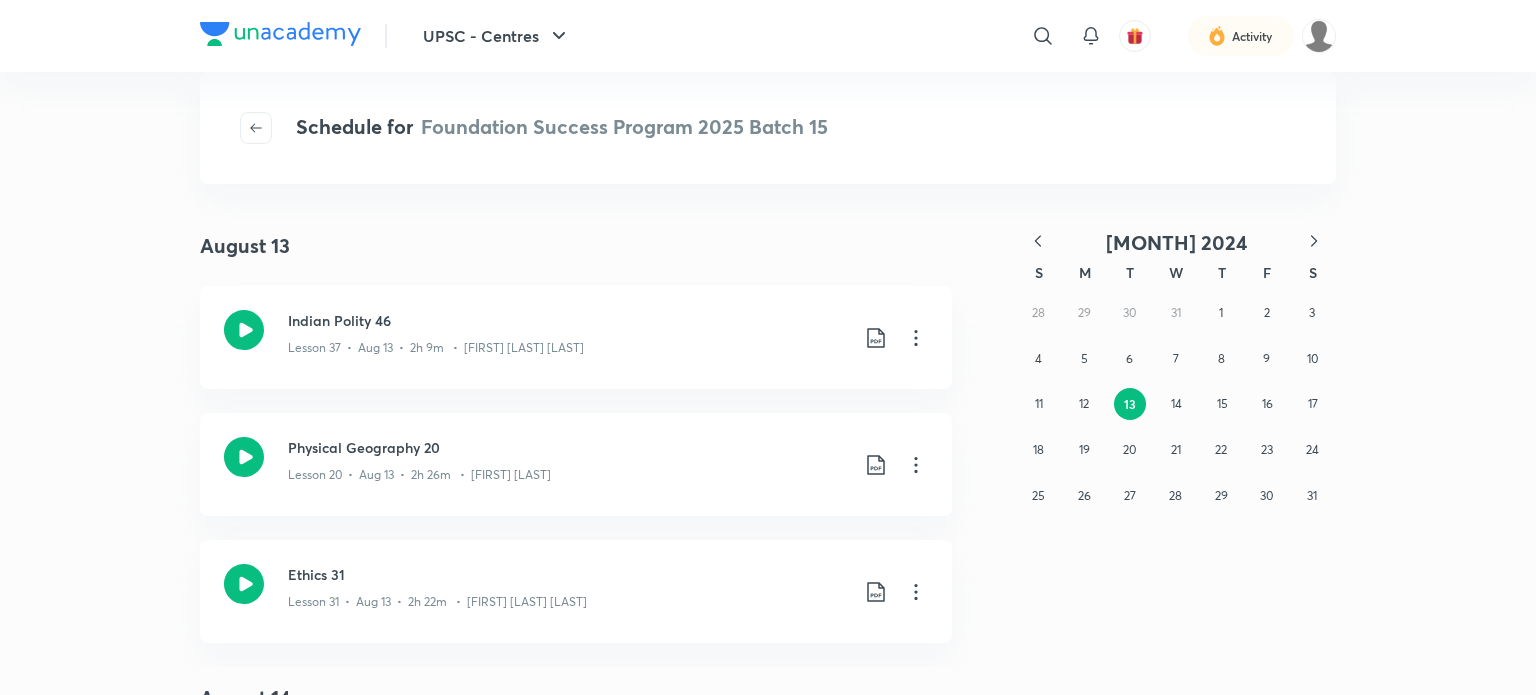 click on "28 29 30 31 1 2 3 4 5 6 7 8 9 10 11 12 13 14 15 16 17 18 19 20 21 22 23 24 25 26 27 28 29 30 31" at bounding box center [1176, 404] 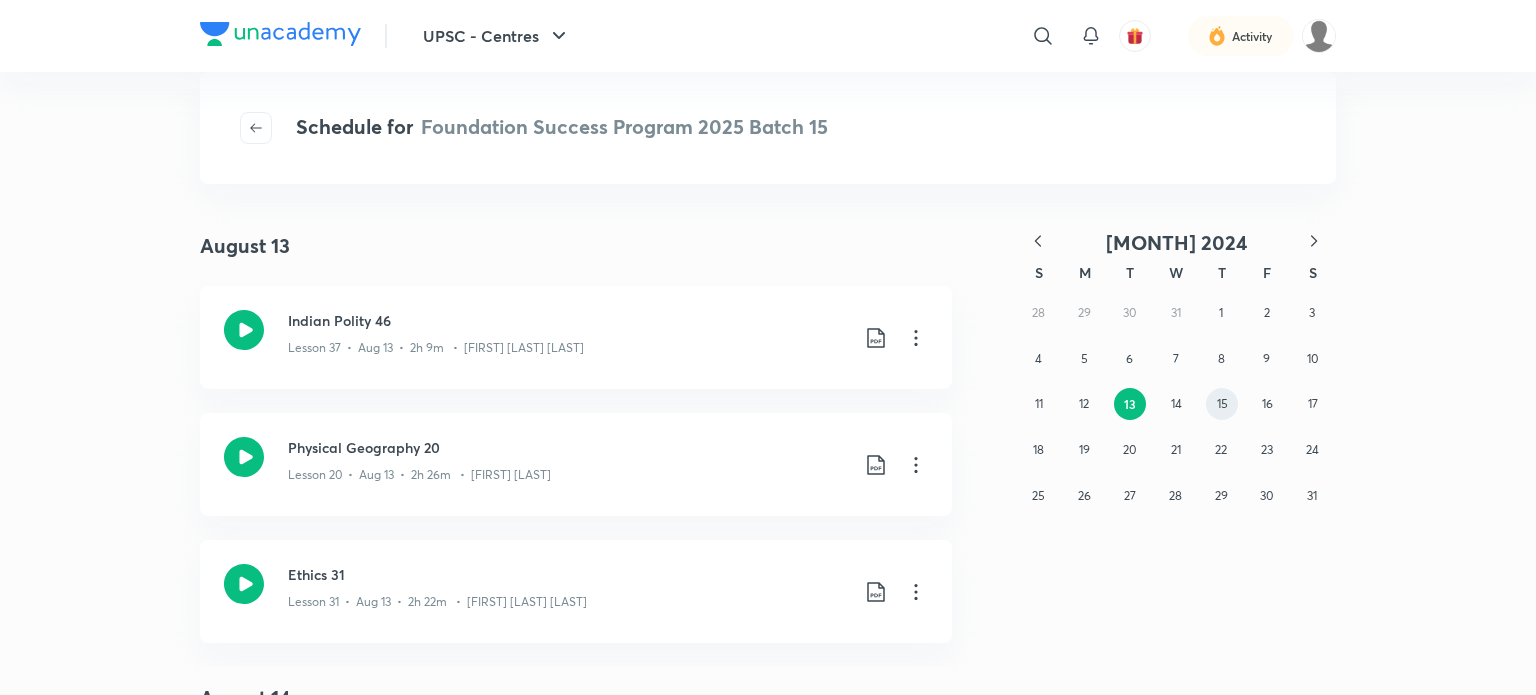click on "15" at bounding box center [1222, 404] 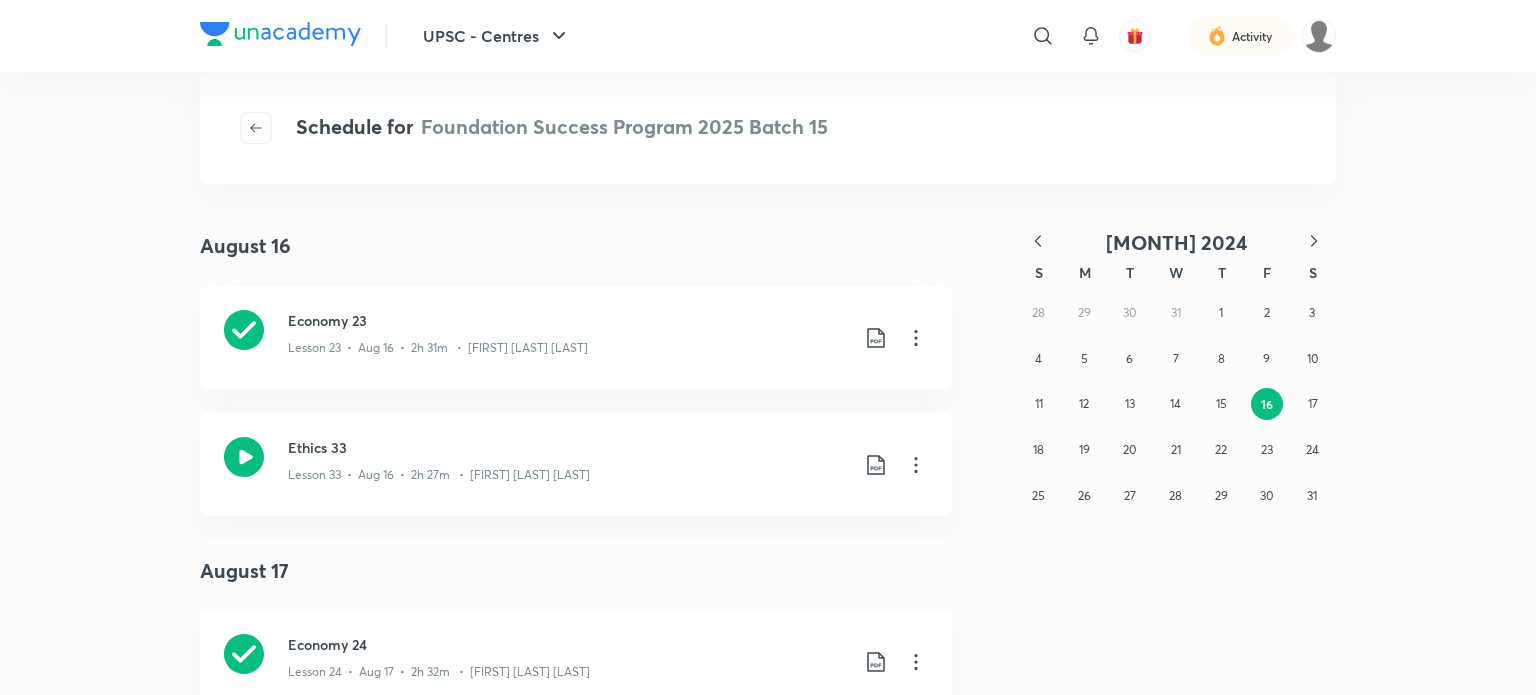 click 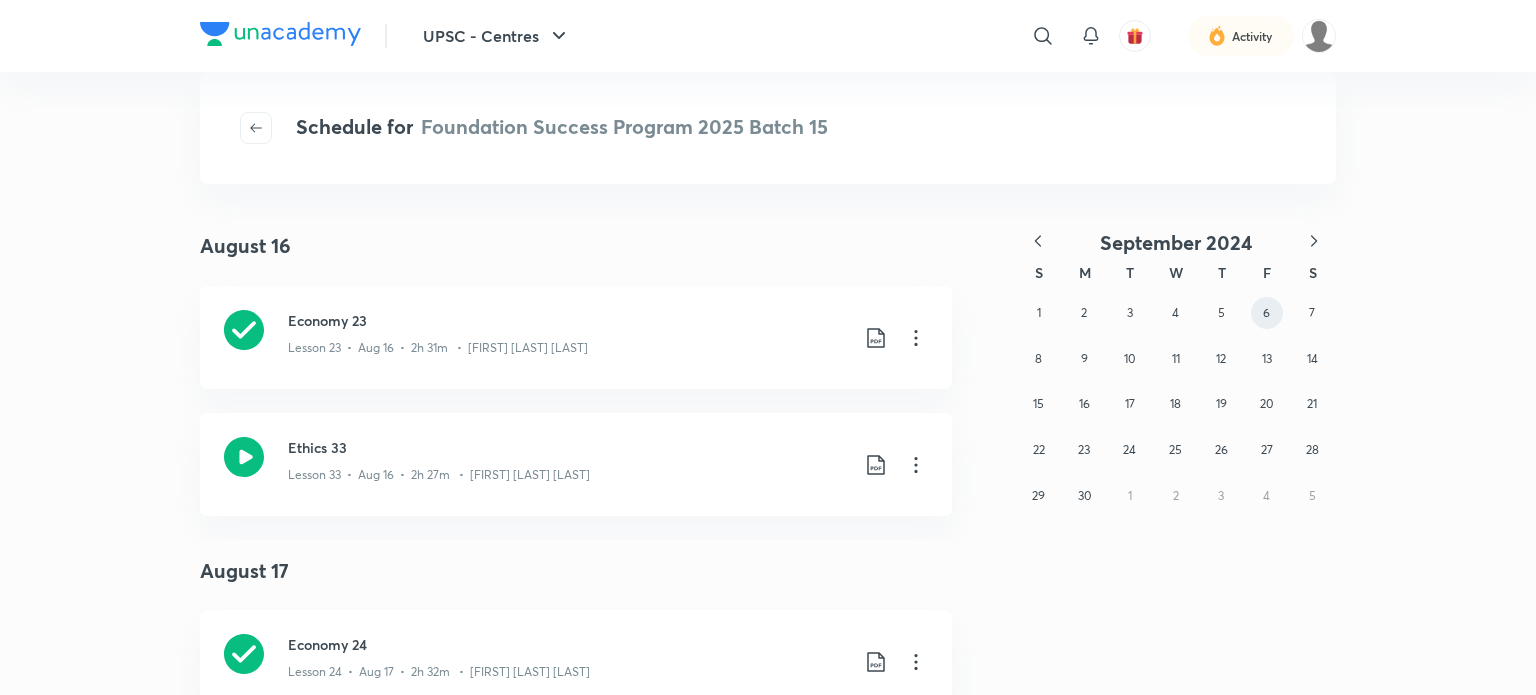 click on "6" at bounding box center [1266, 312] 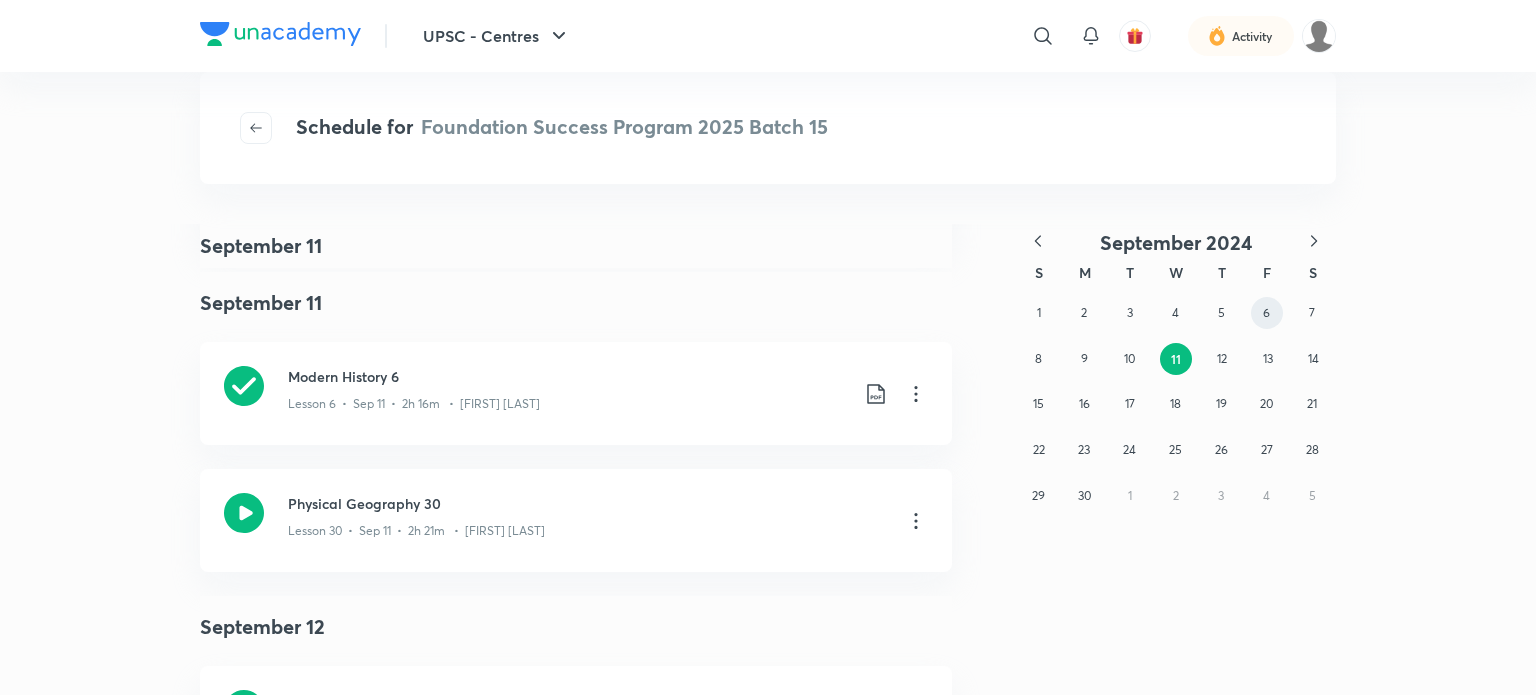 scroll, scrollTop: 1056, scrollLeft: 0, axis: vertical 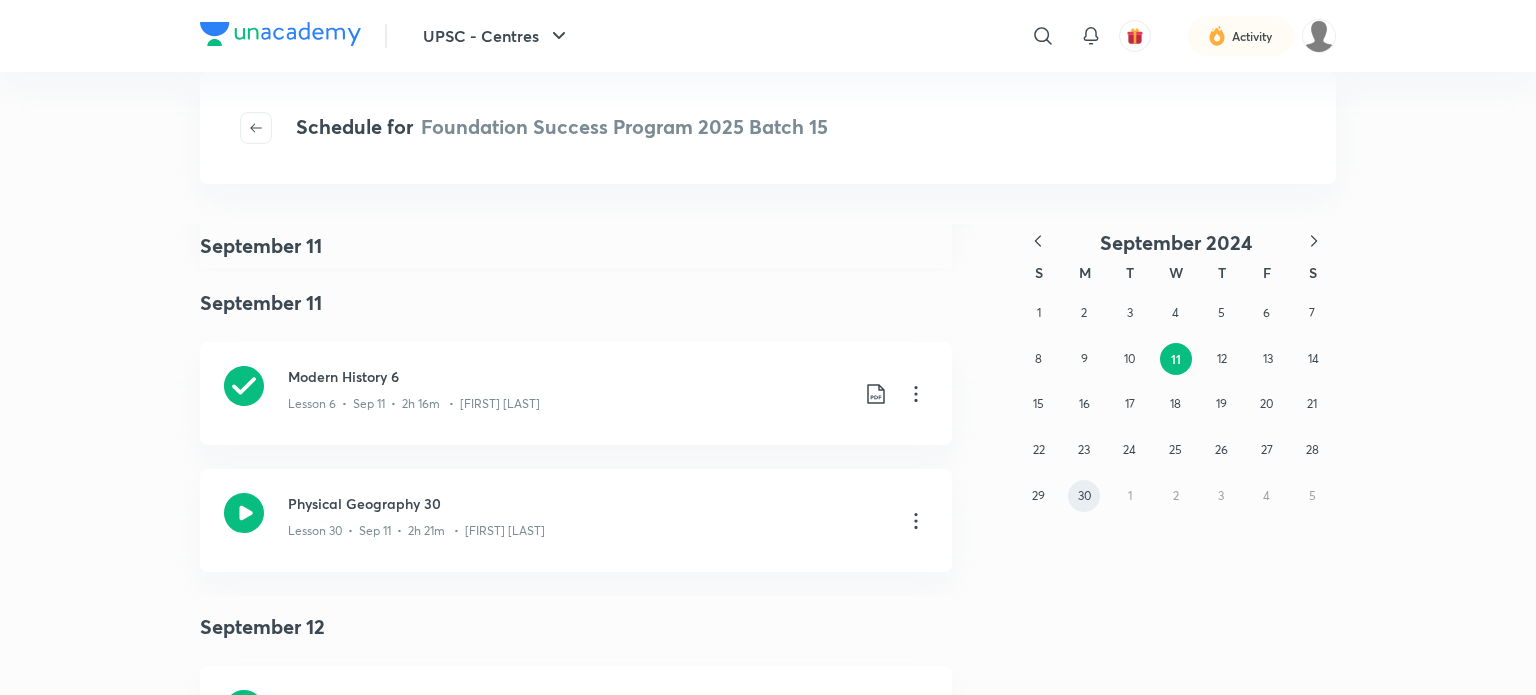 click on "30" at bounding box center [1084, 495] 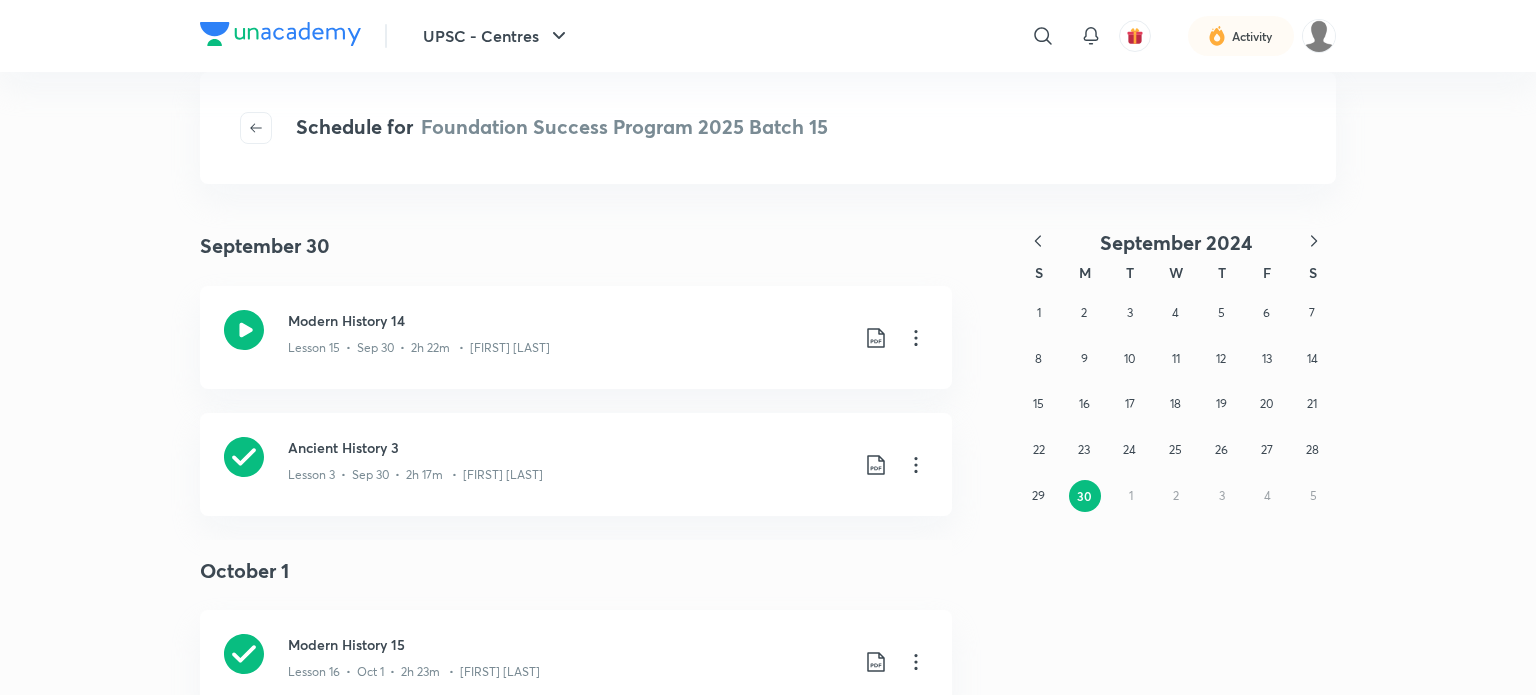 scroll, scrollTop: 0, scrollLeft: 0, axis: both 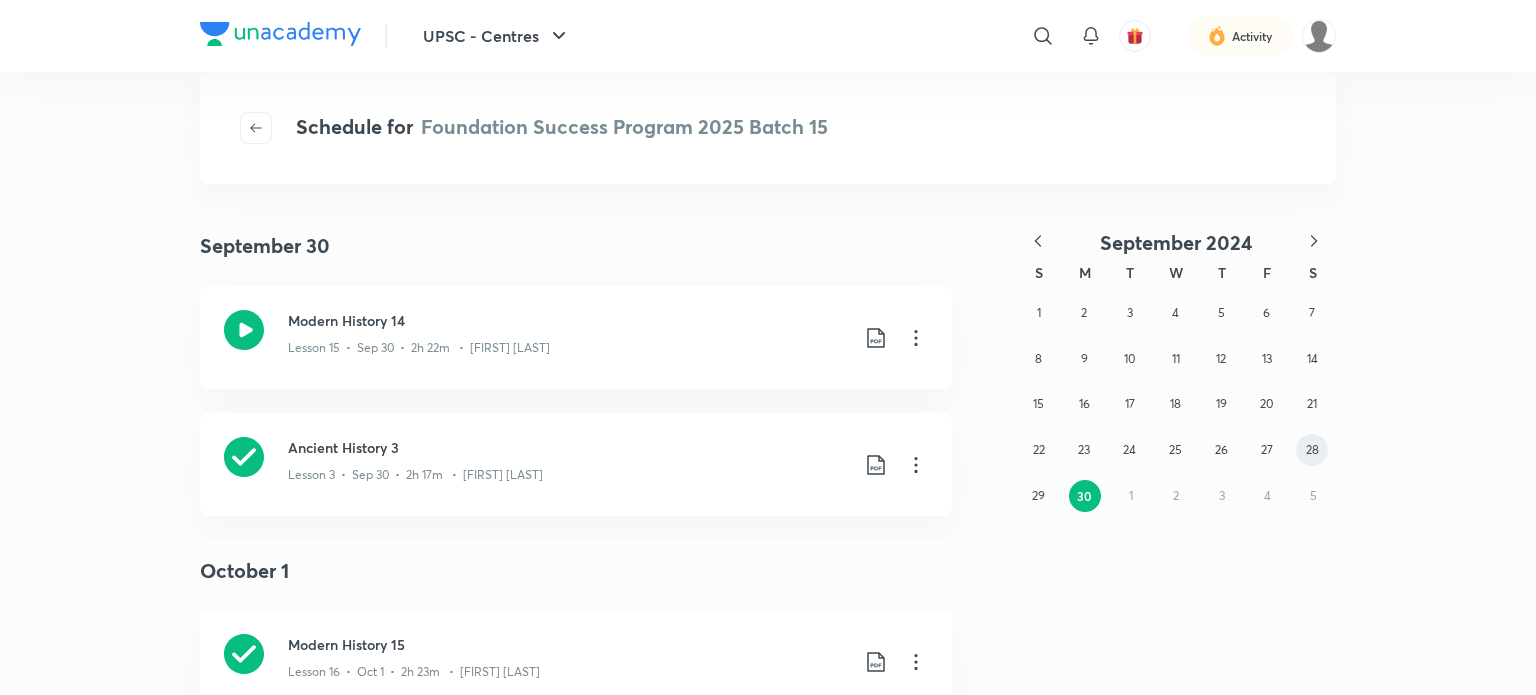 click on "28" at bounding box center (1312, 449) 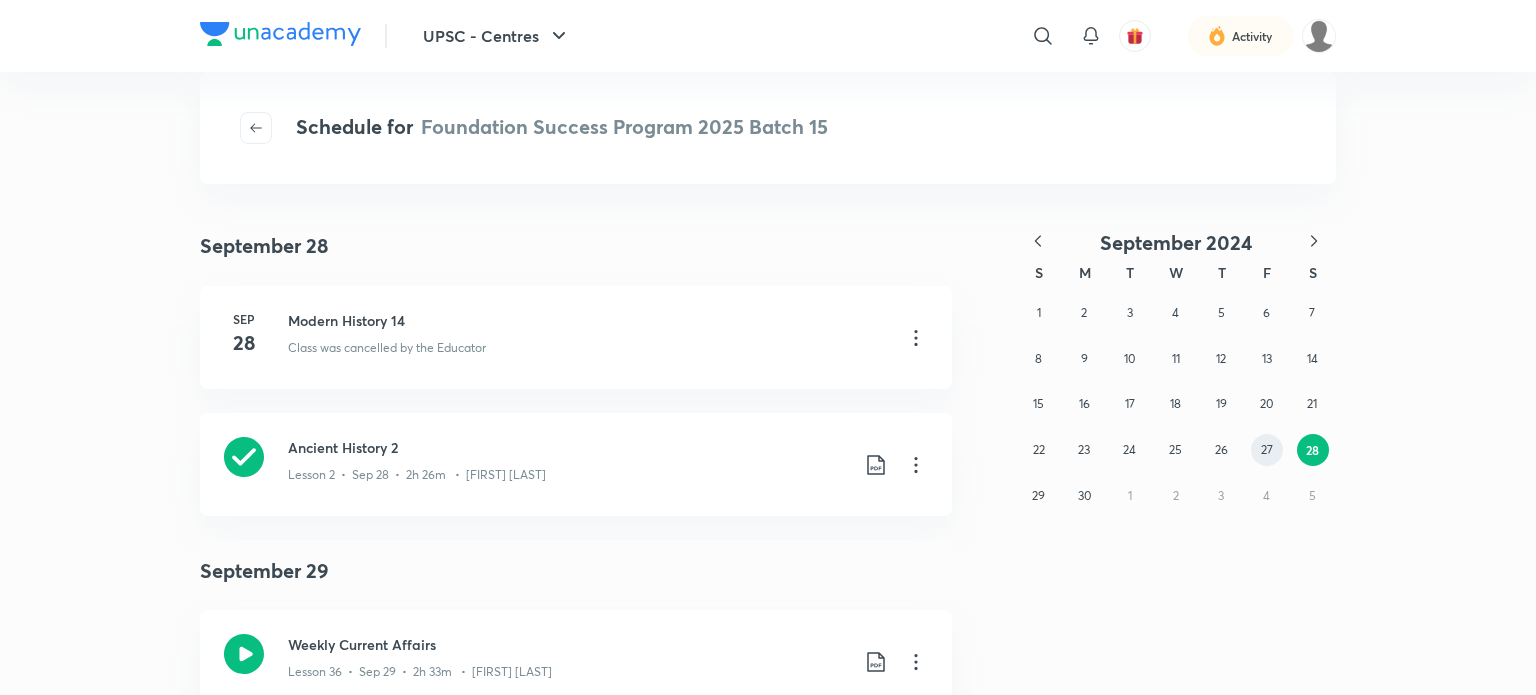 click on "27" at bounding box center (1267, 450) 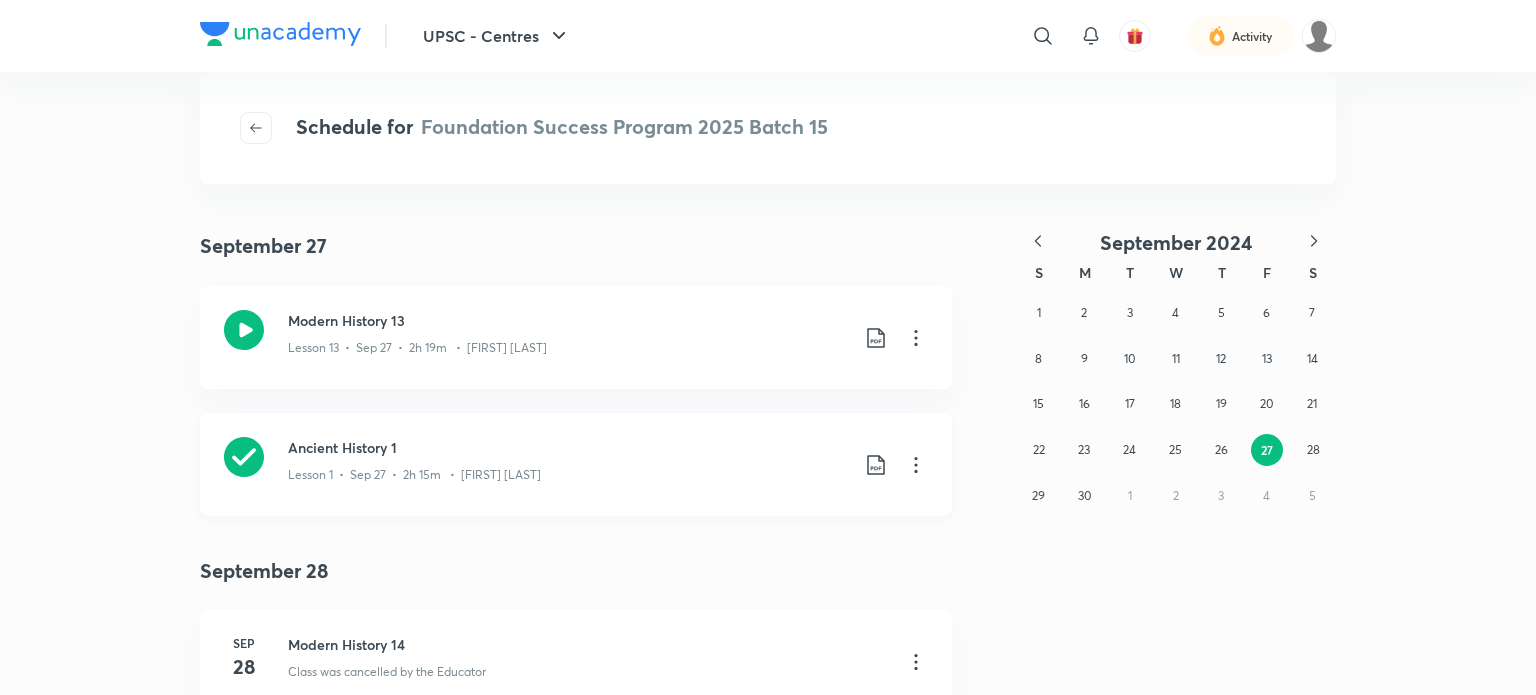 click on "Ancient History 1" at bounding box center [568, 447] 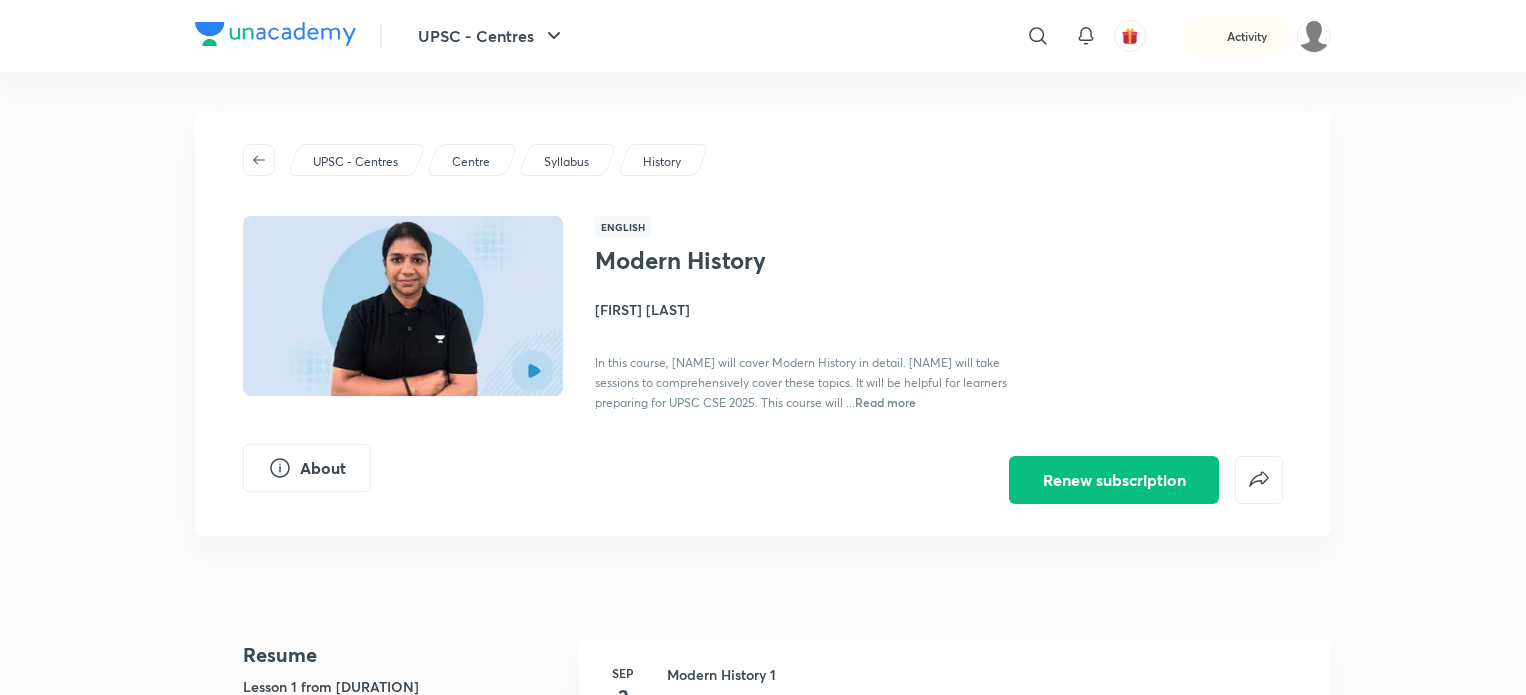 scroll, scrollTop: 504, scrollLeft: 0, axis: vertical 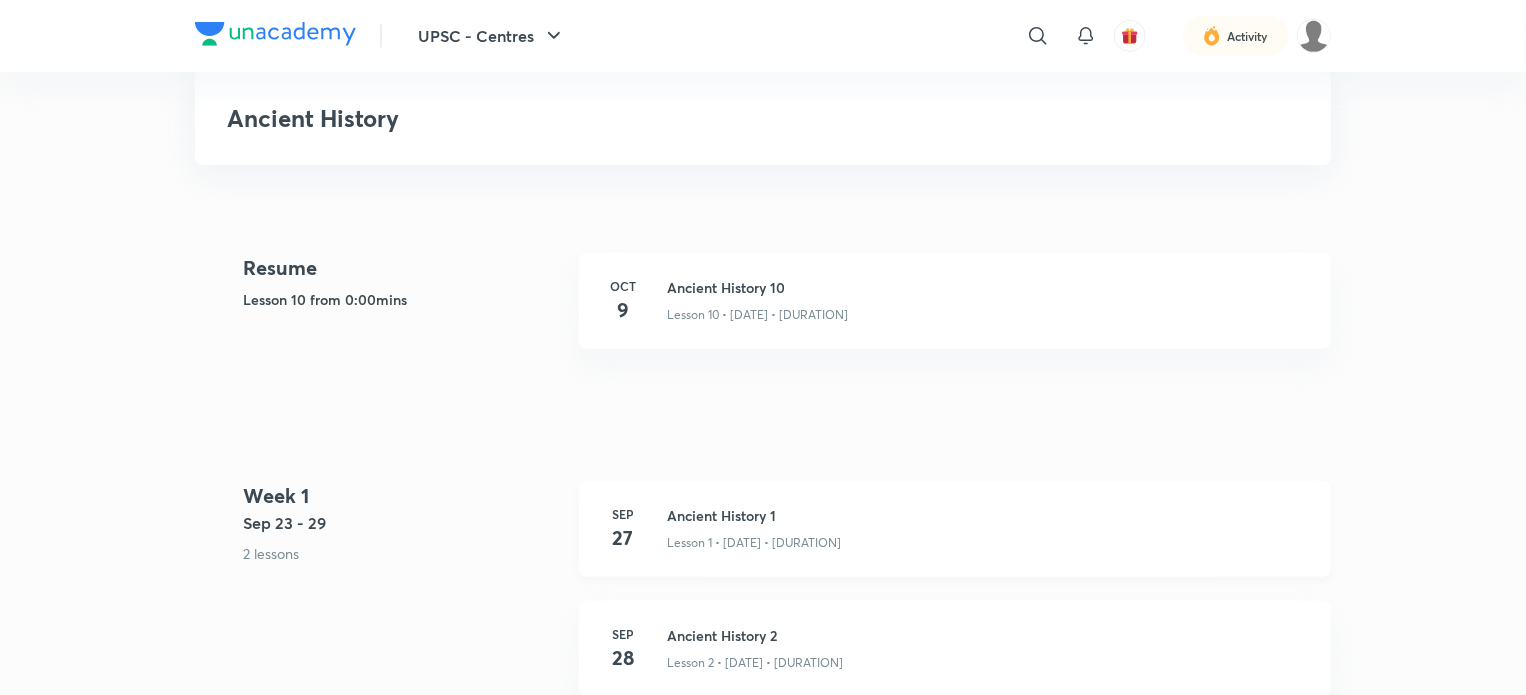 click on "Sep 27 Ancient History 1 Lesson 1  •  Sep 27  •  2h 15m" at bounding box center [955, 529] 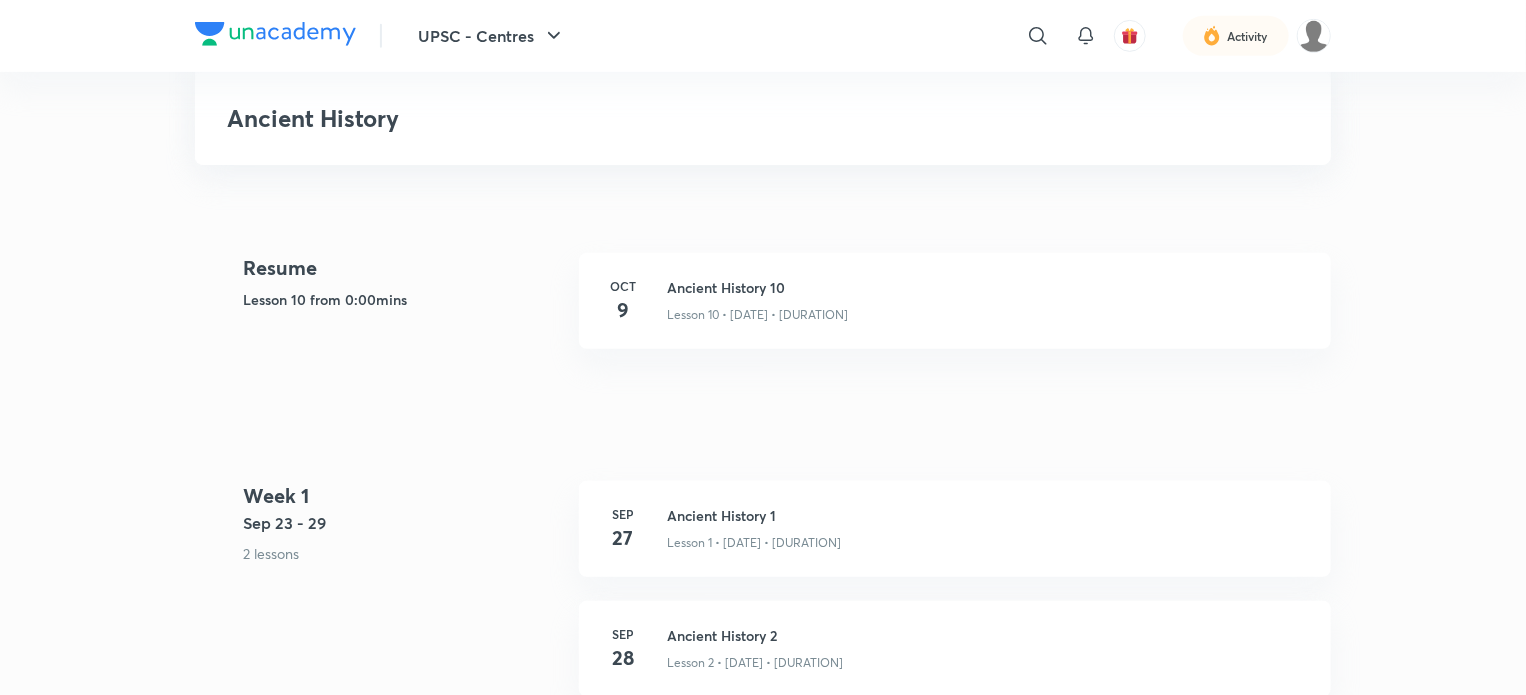 scroll, scrollTop: 548, scrollLeft: 0, axis: vertical 